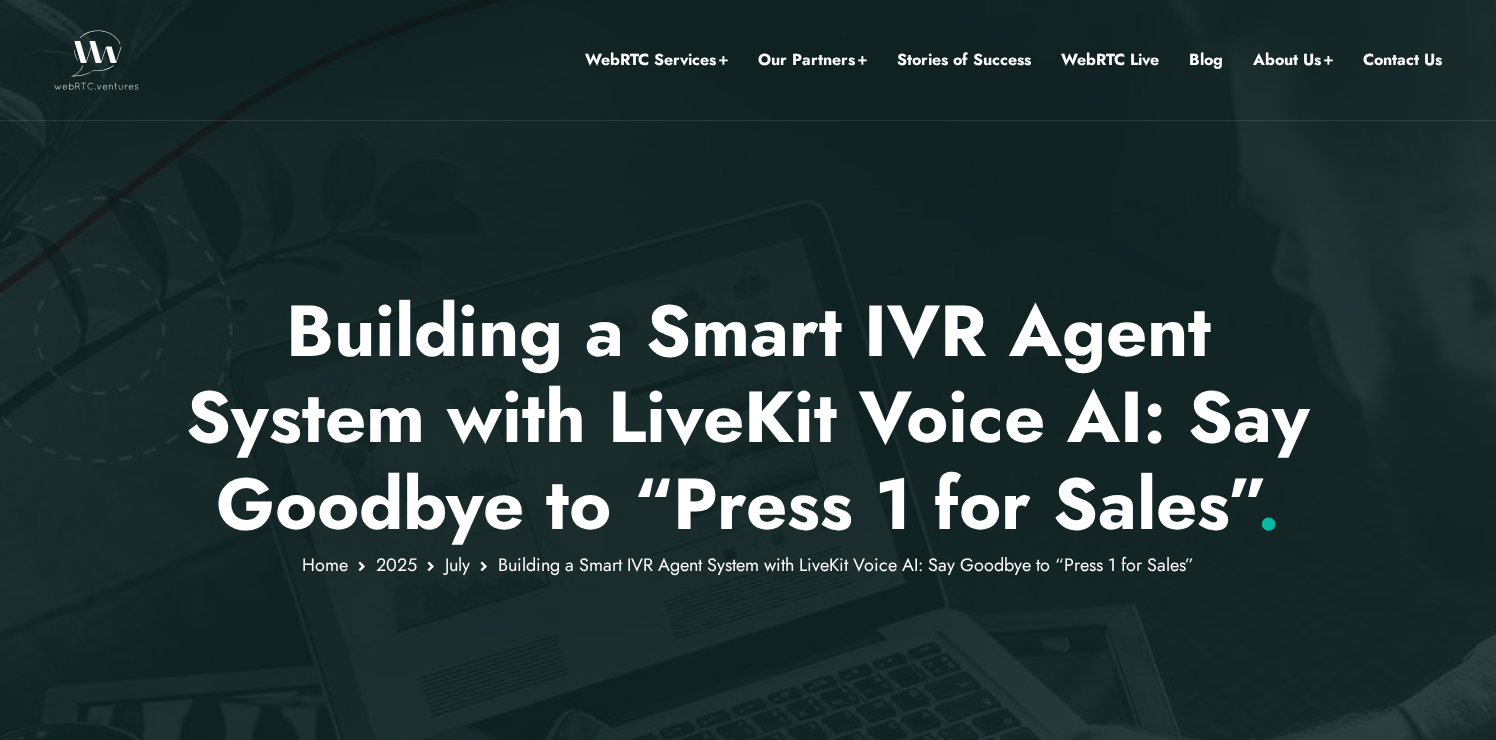 scroll, scrollTop: 0, scrollLeft: 0, axis: both 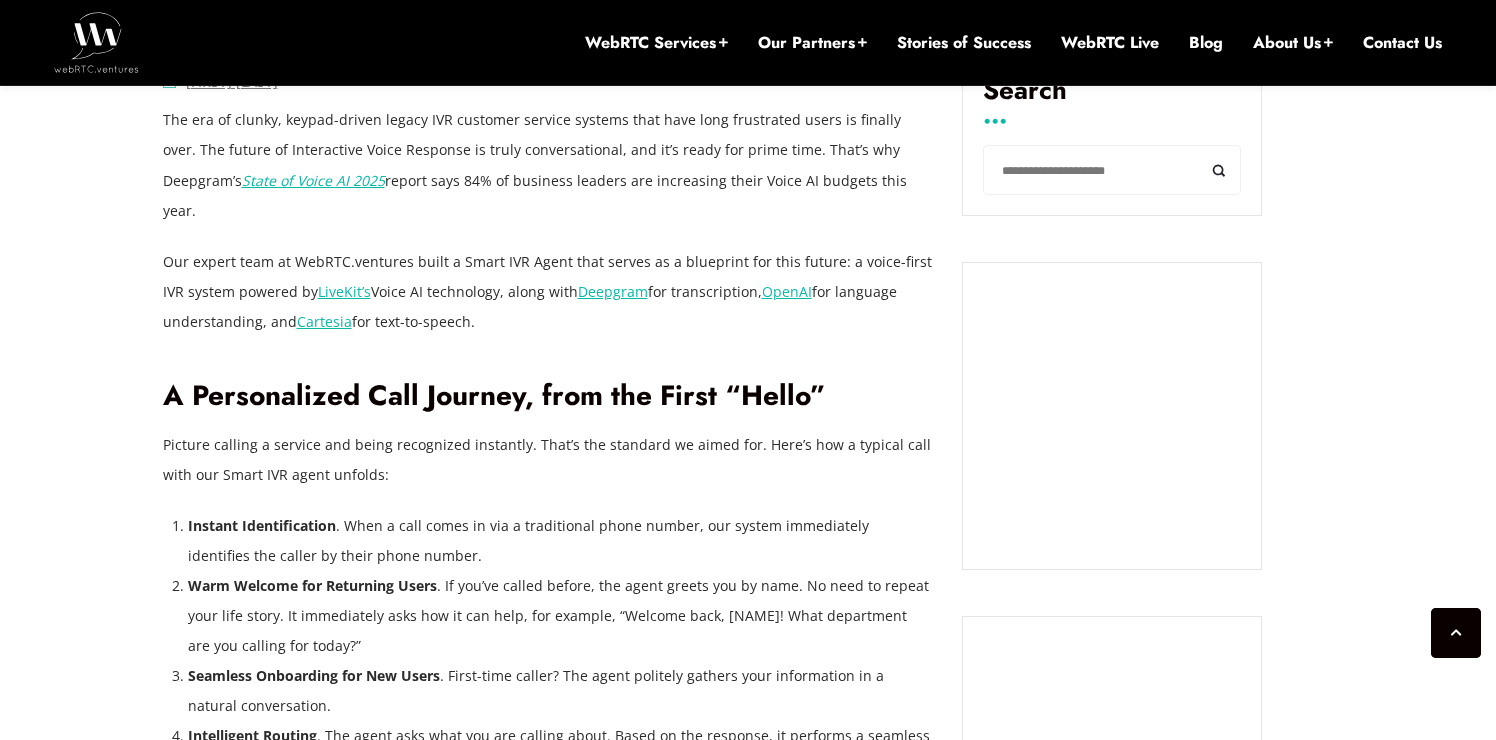 click on "Picture calling a service and being recognized instantly. That’s the standard we aimed for. Here’s how a typical call with our Smart IVR agent unfolds:" at bounding box center (548, 460) 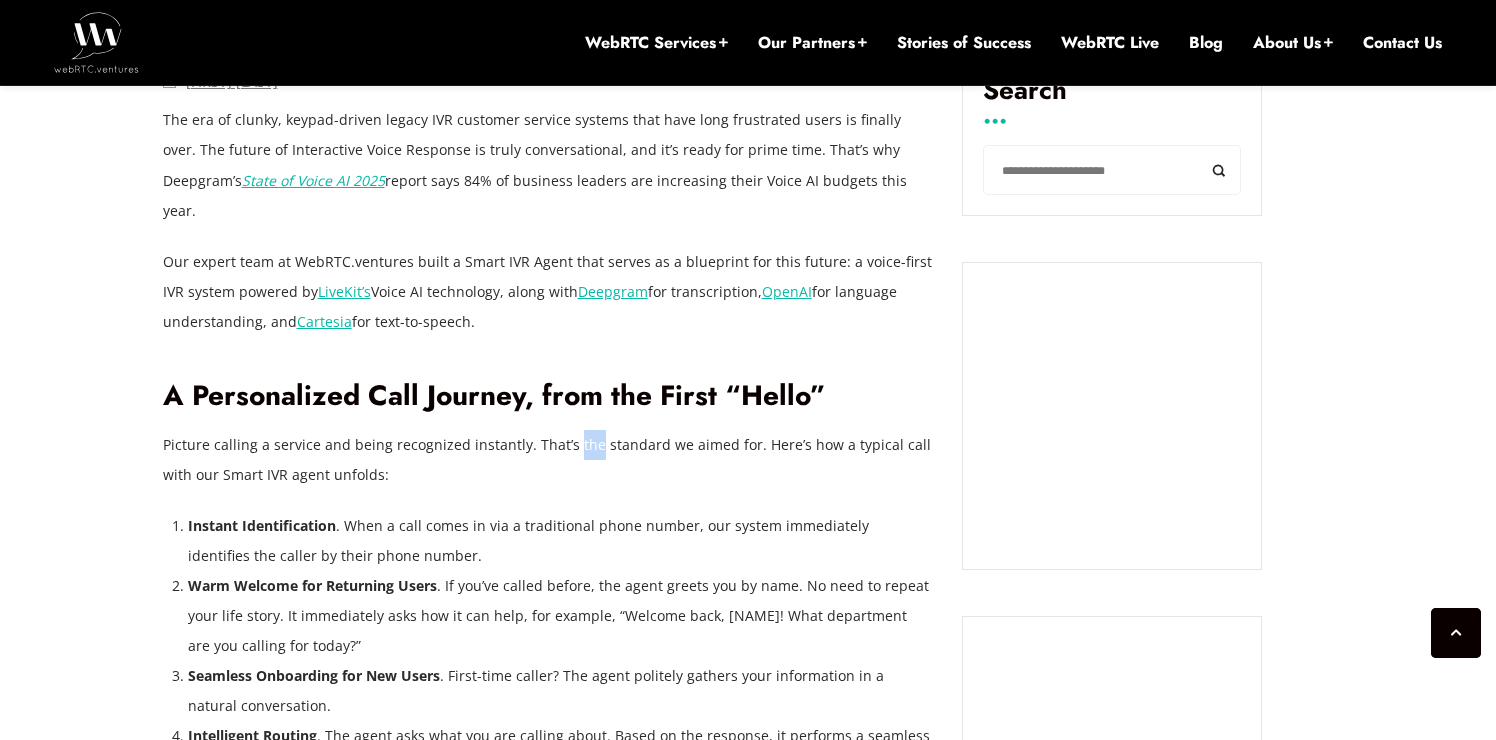 click on "Picture calling a service and being recognized instantly. That’s the standard we aimed for. Here’s how a typical call with our Smart IVR agent unfolds:" at bounding box center (548, 460) 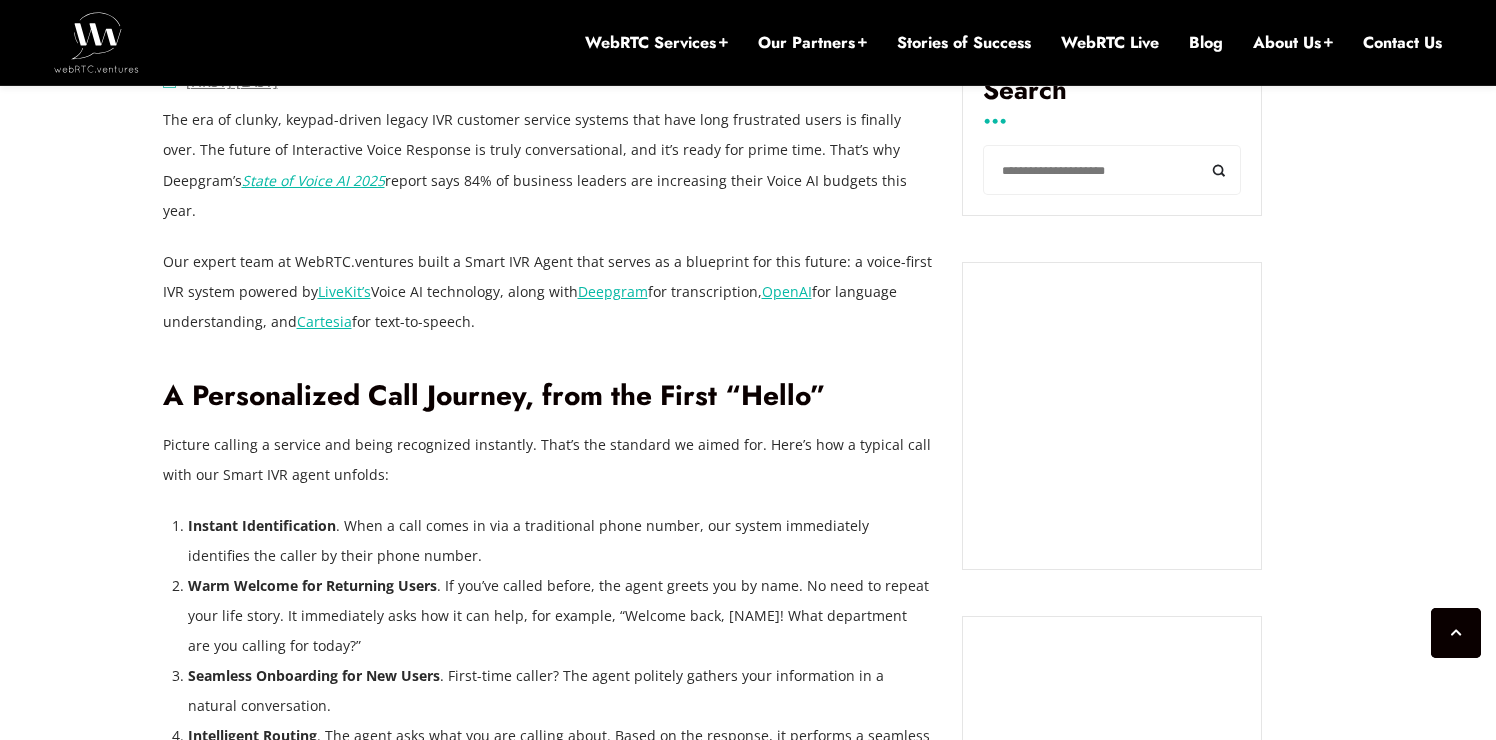 click on "Picture calling a service and being recognized instantly. That’s the standard we aimed for. Here’s how a typical call with our Smart IVR agent unfolds:" at bounding box center (548, 460) 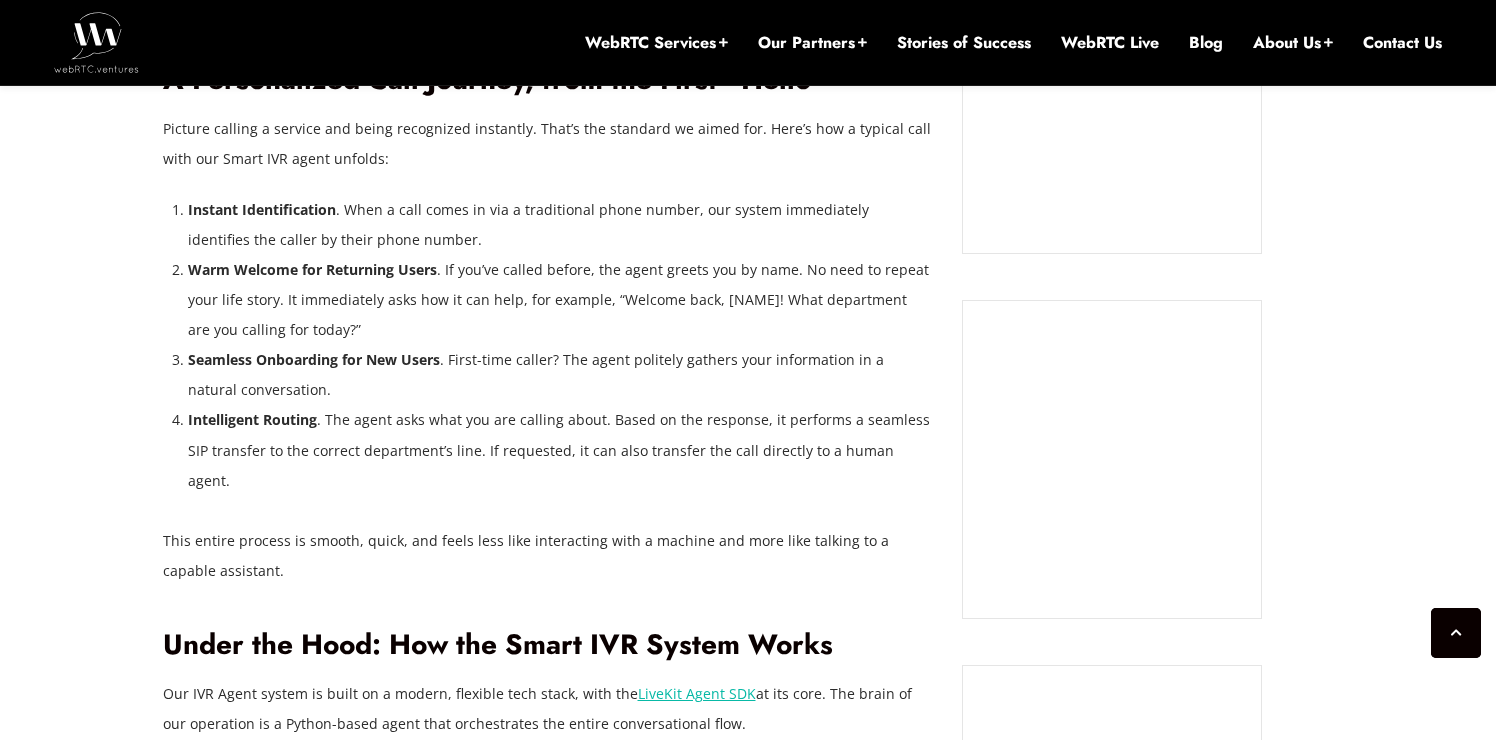 scroll, scrollTop: 1804, scrollLeft: 0, axis: vertical 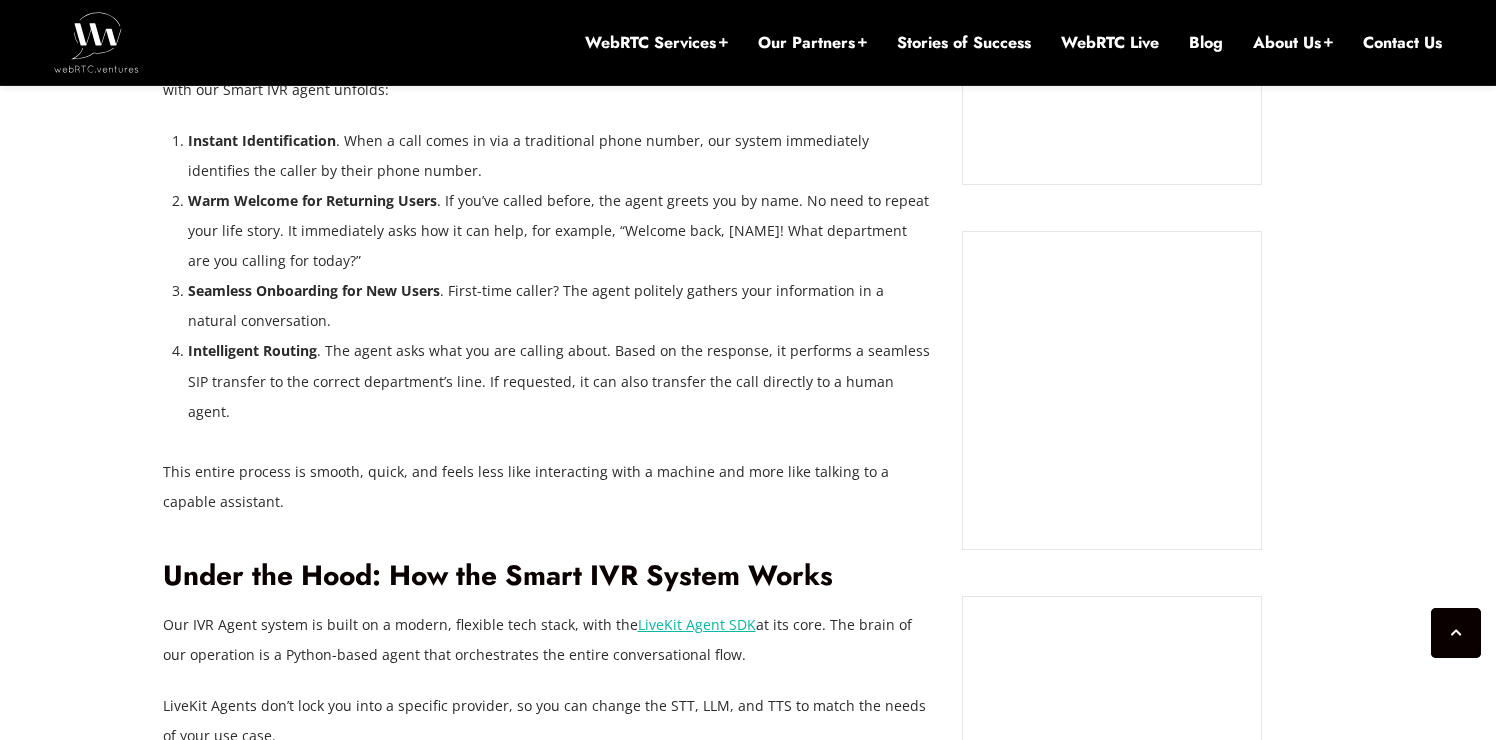 click on "Under the Hood: How the Smart IVR System Works" at bounding box center [548, 576] 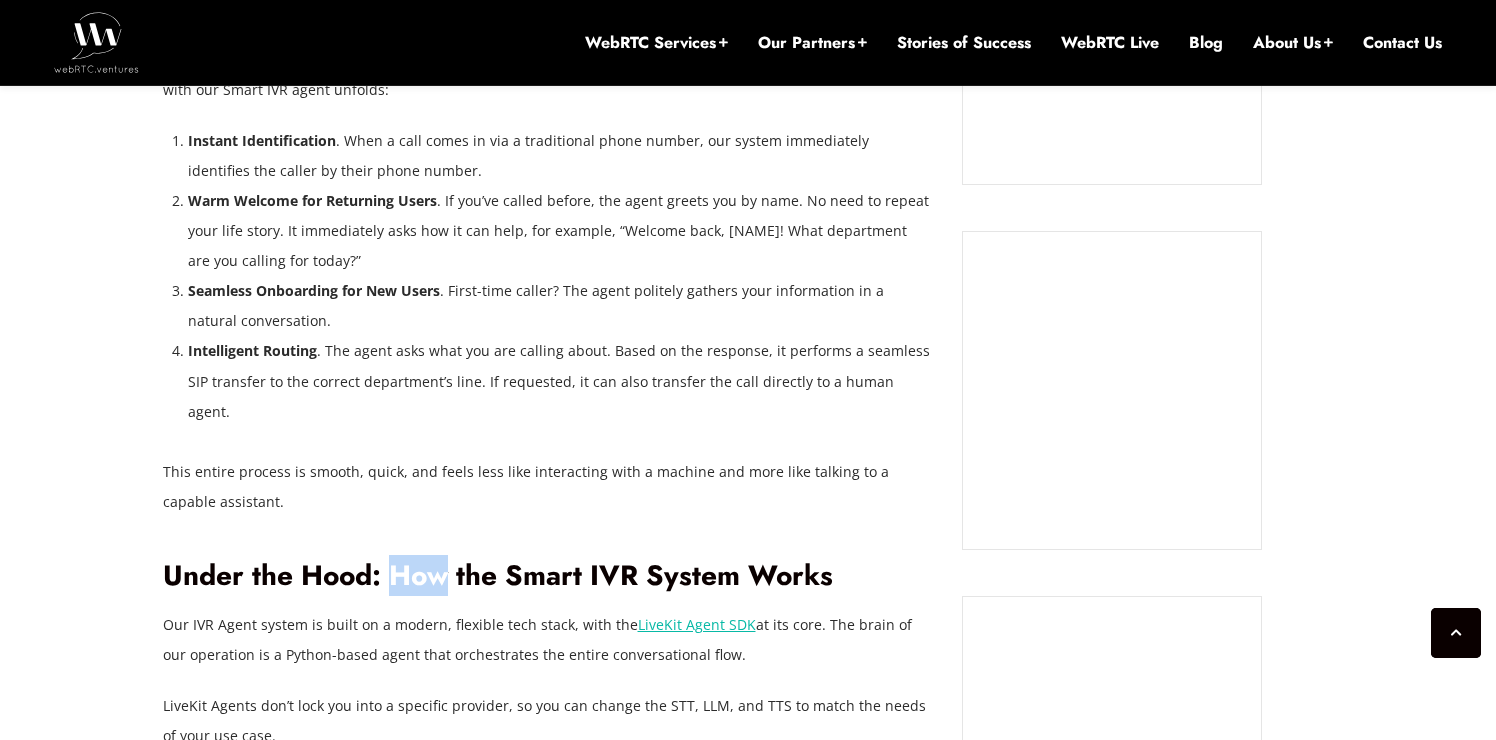 click on "Under the Hood: How the Smart IVR System Works" at bounding box center (548, 576) 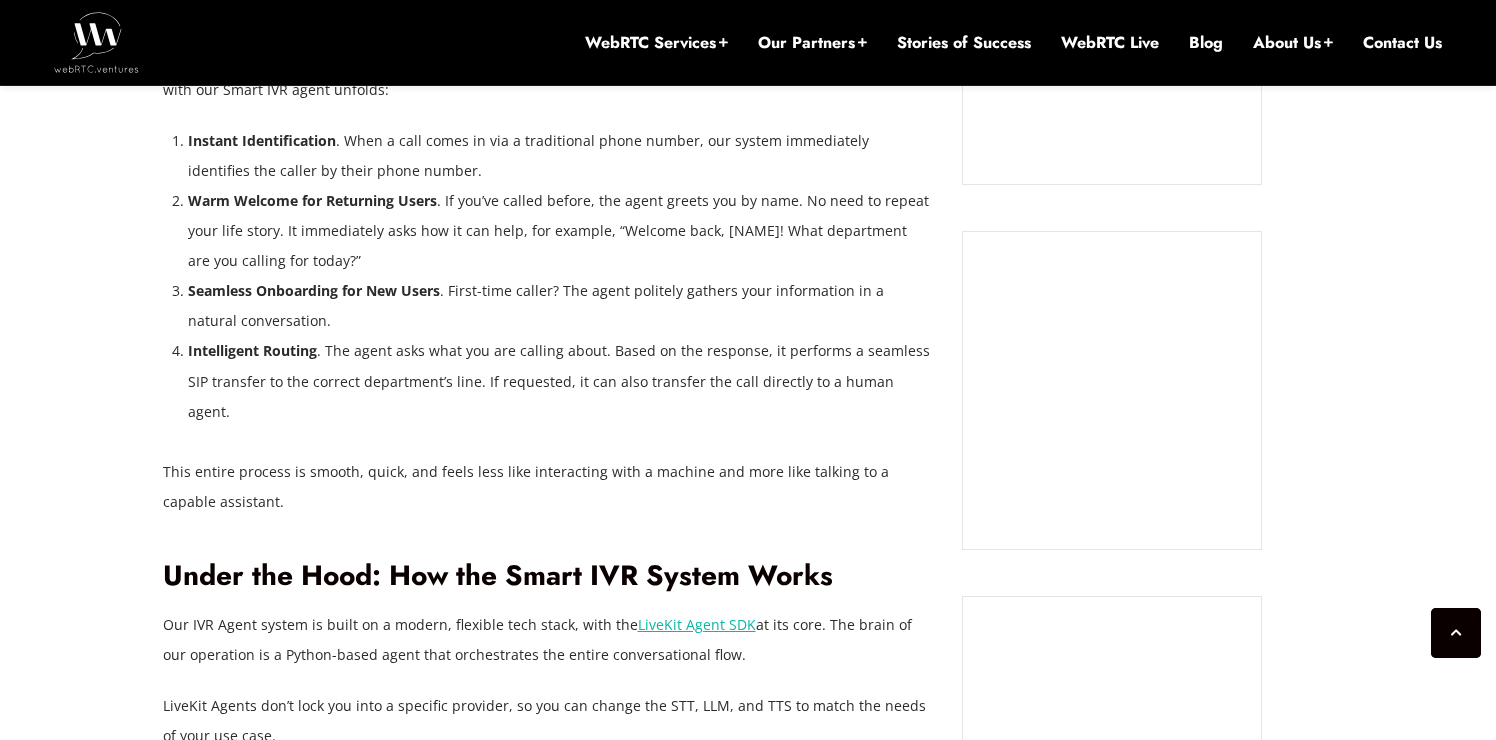 click on "Under the Hood: How the Smart IVR System Works" at bounding box center (548, 576) 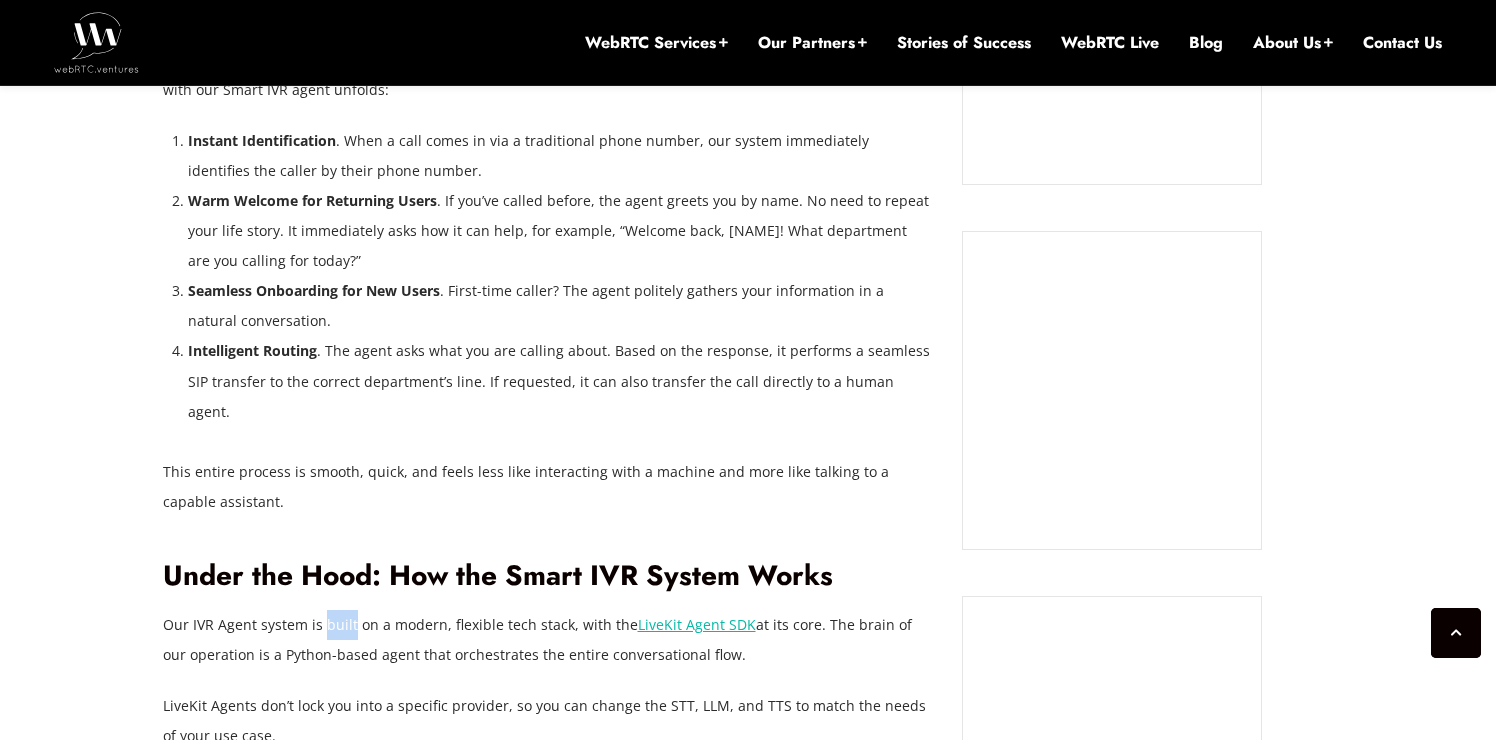 click on "Our IVR Agent system is built on a modern, flexible tech stack, with the  LiveKit Agent SDK  at its core. The brain of our operation is a Python-based agent that orchestrates the entire conversational flow." at bounding box center (548, 640) 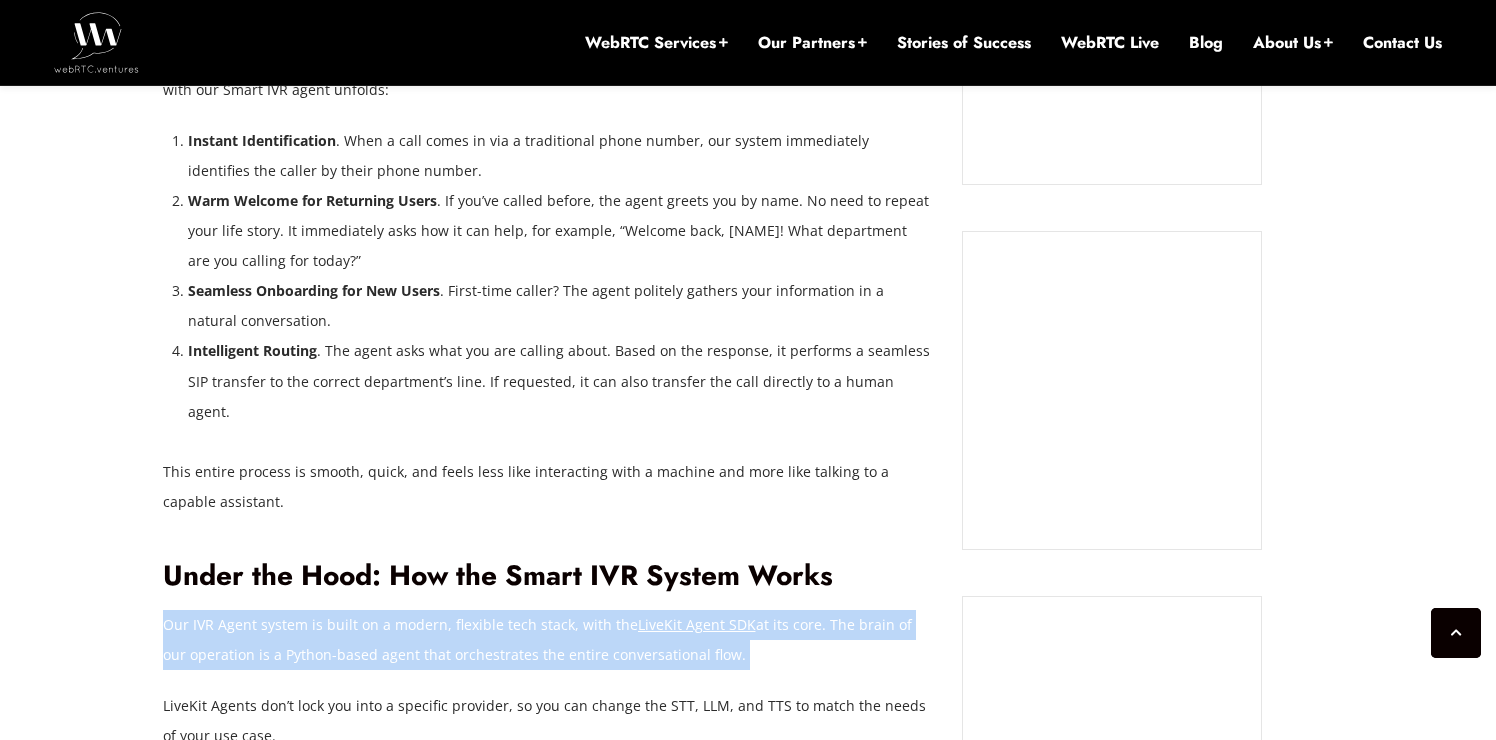 click on "Our IVR Agent system is built on a modern, flexible tech stack, with the  LiveKit Agent SDK  at its core. The brain of our operation is a Python-based agent that orchestrates the entire conversational flow." at bounding box center (548, 640) 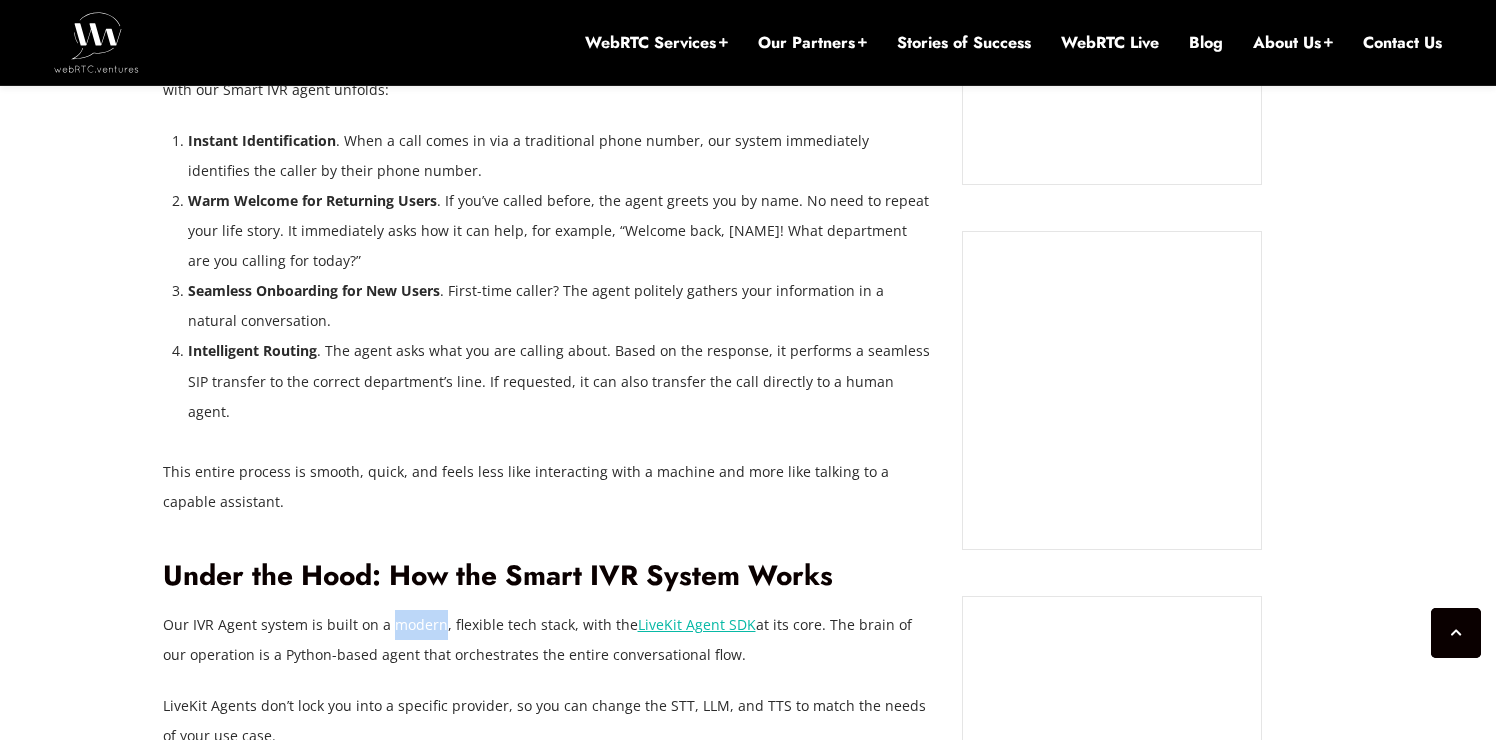 click on "Our IVR Agent system is built on a modern, flexible tech stack, with the  LiveKit Agent SDK  at its core. The brain of our operation is a Python-based agent that orchestrates the entire conversational flow." at bounding box center (548, 640) 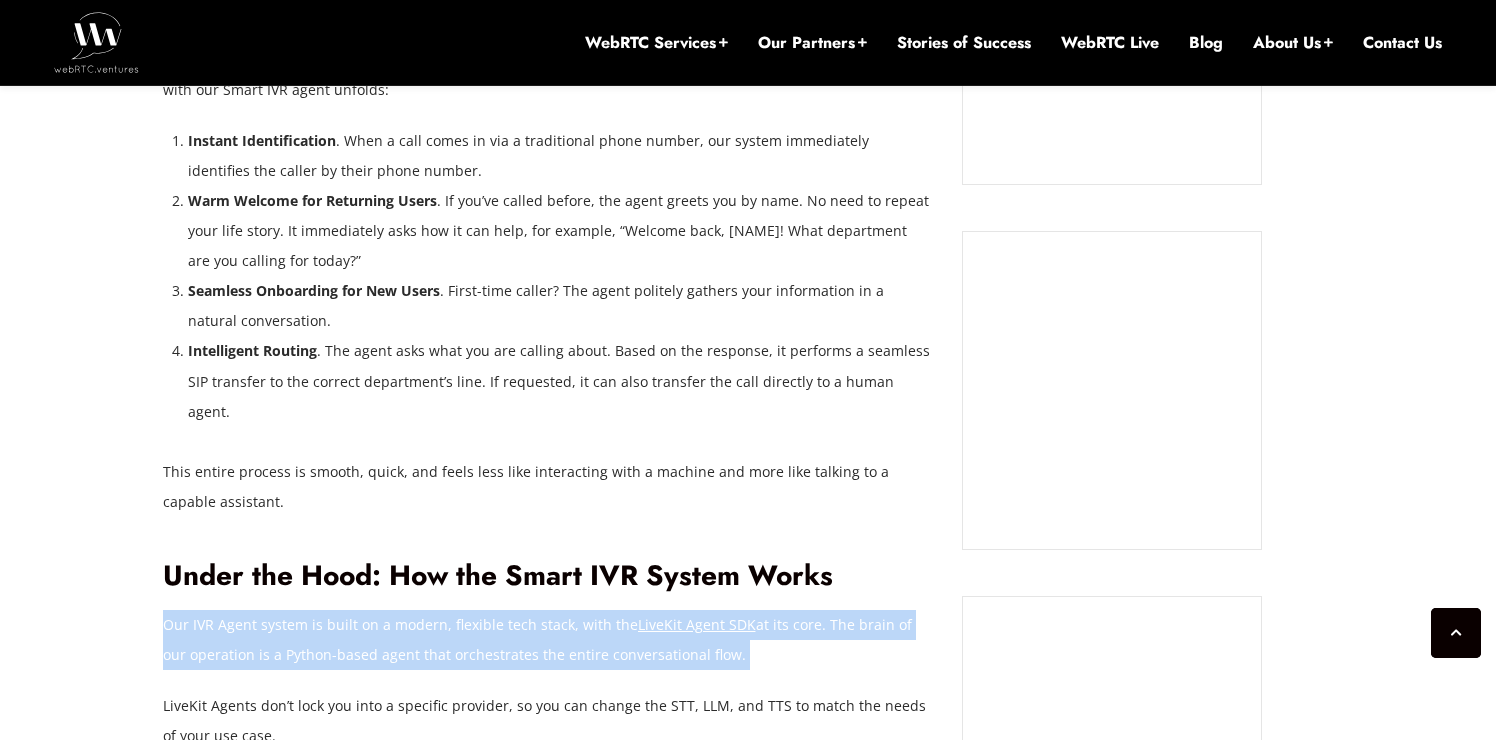 click on "Our IVR Agent system is built on a modern, flexible tech stack, with the  LiveKit Agent SDK  at its core. The brain of our operation is a Python-based agent that orchestrates the entire conversational flow." at bounding box center (548, 640) 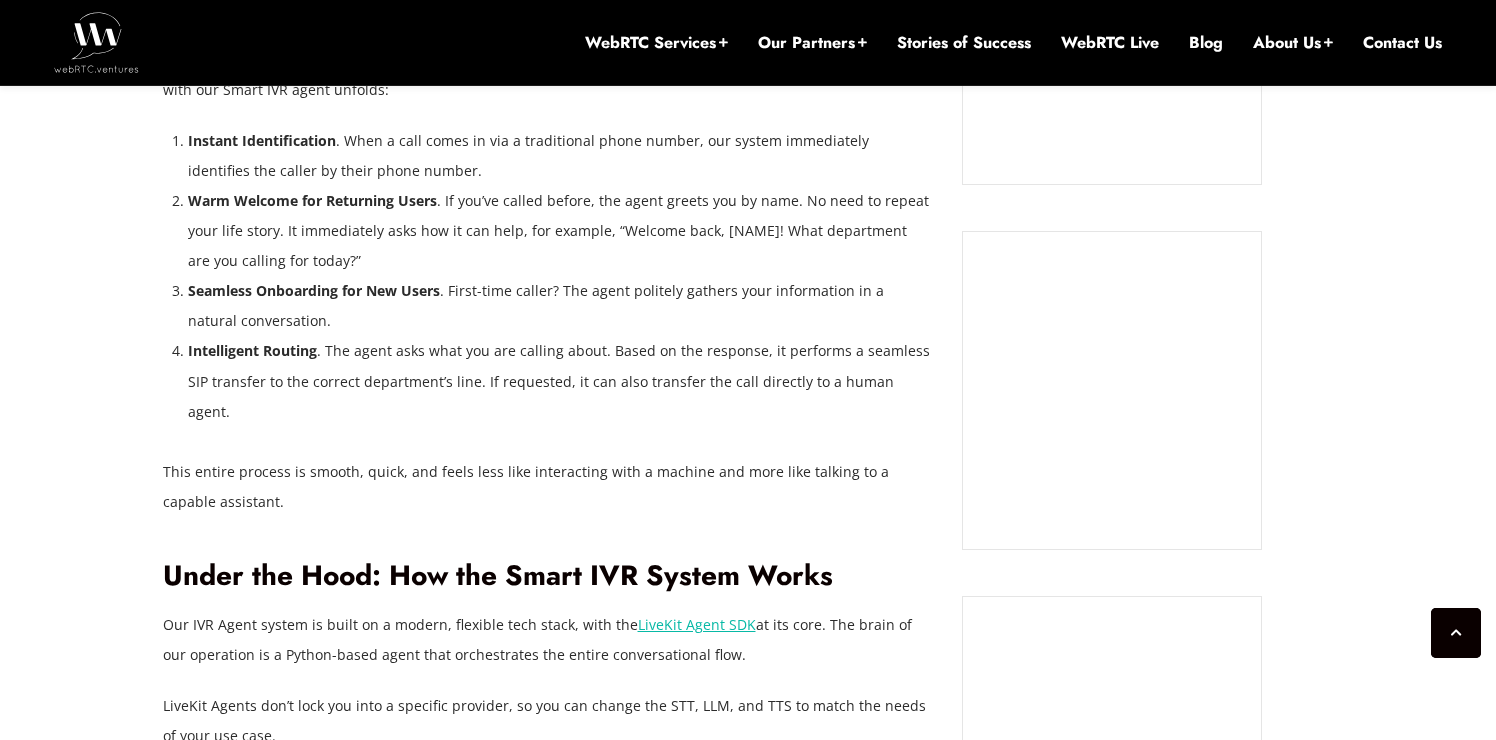 click on "Our IVR Agent system is built on a modern, flexible tech stack, with the  LiveKit Agent SDK  at its core. The brain of our operation is a Python-based agent that orchestrates the entire conversational flow." at bounding box center (548, 640) 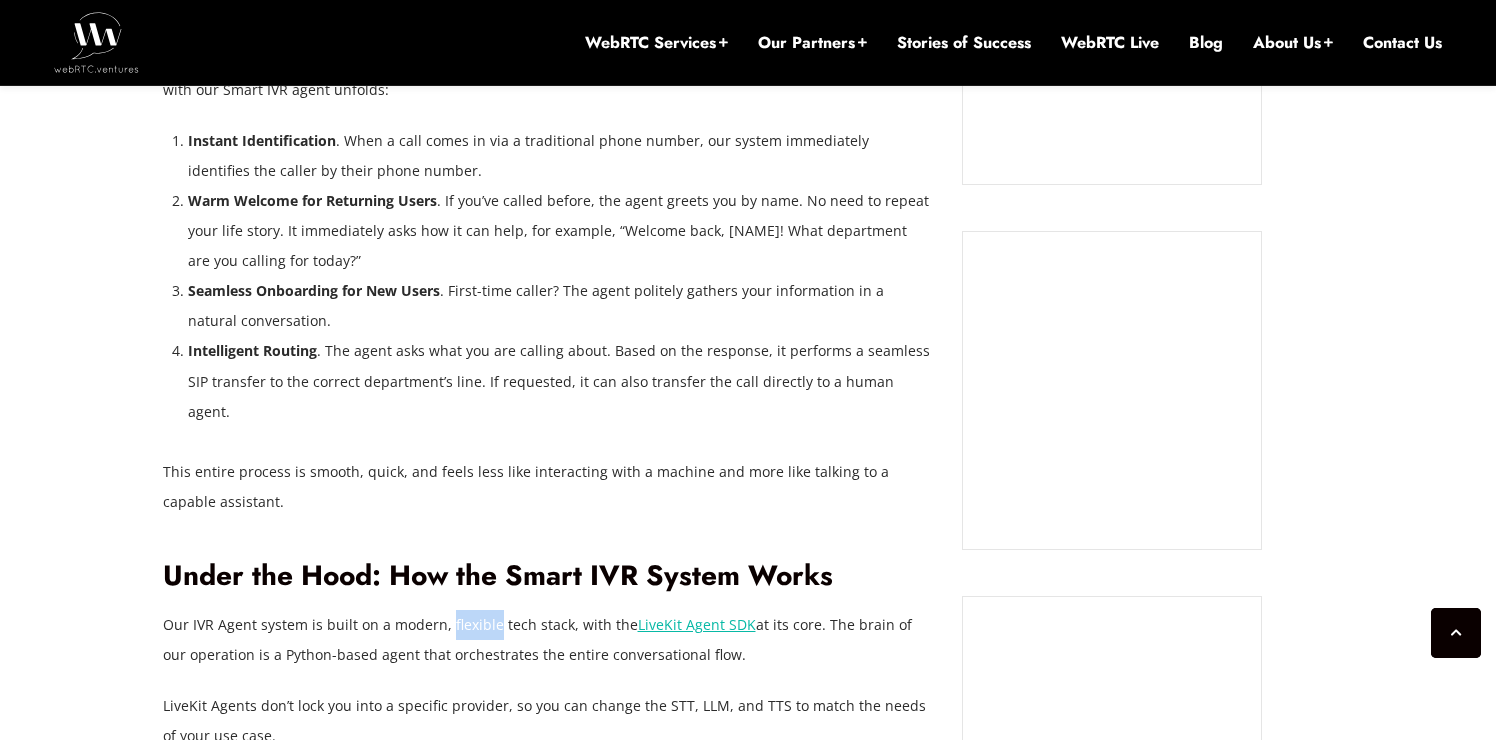 click on "Our IVR Agent system is built on a modern, flexible tech stack, with the  LiveKit Agent SDK  at its core. The brain of our operation is a Python-based agent that orchestrates the entire conversational flow." at bounding box center (548, 640) 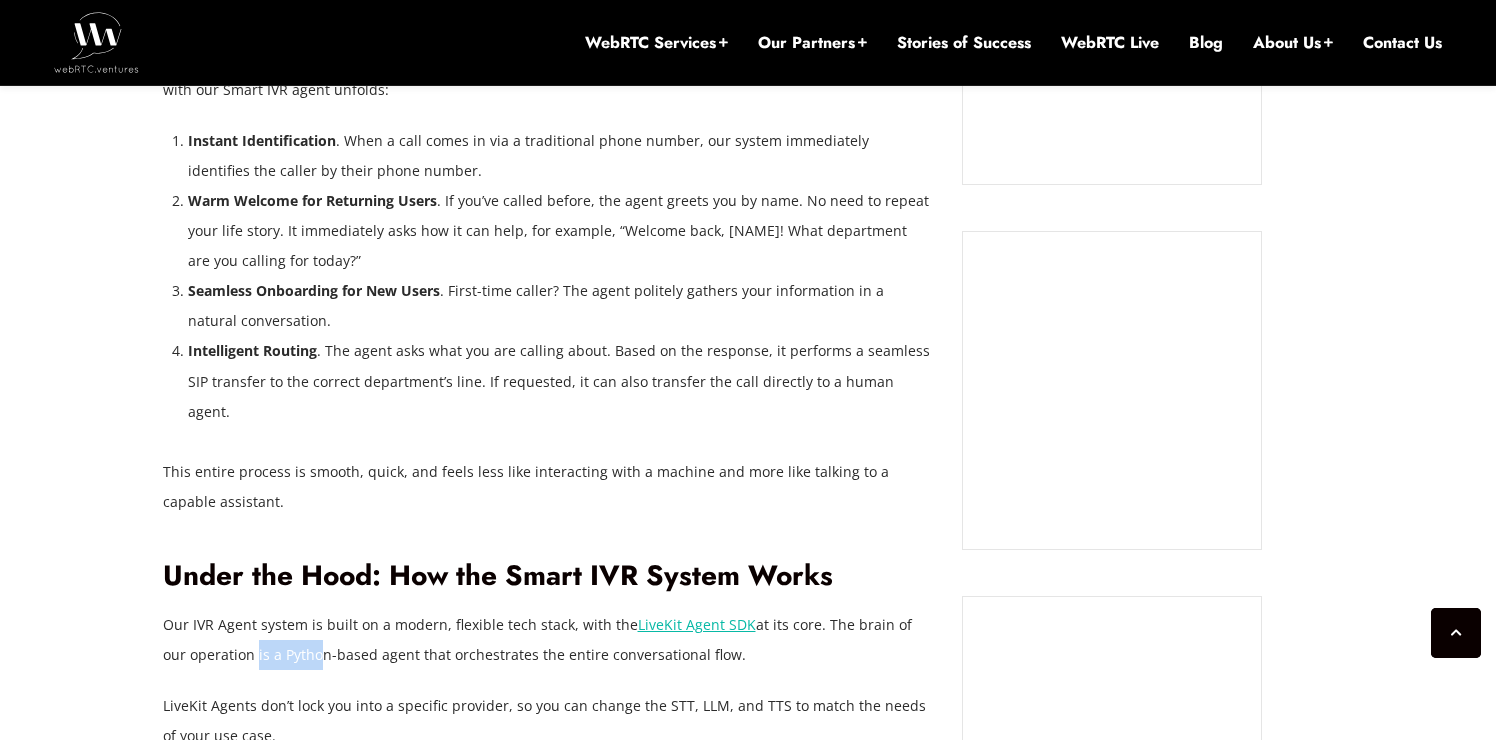 drag, startPoint x: 225, startPoint y: 597, endPoint x: 284, endPoint y: 594, distance: 59.07622 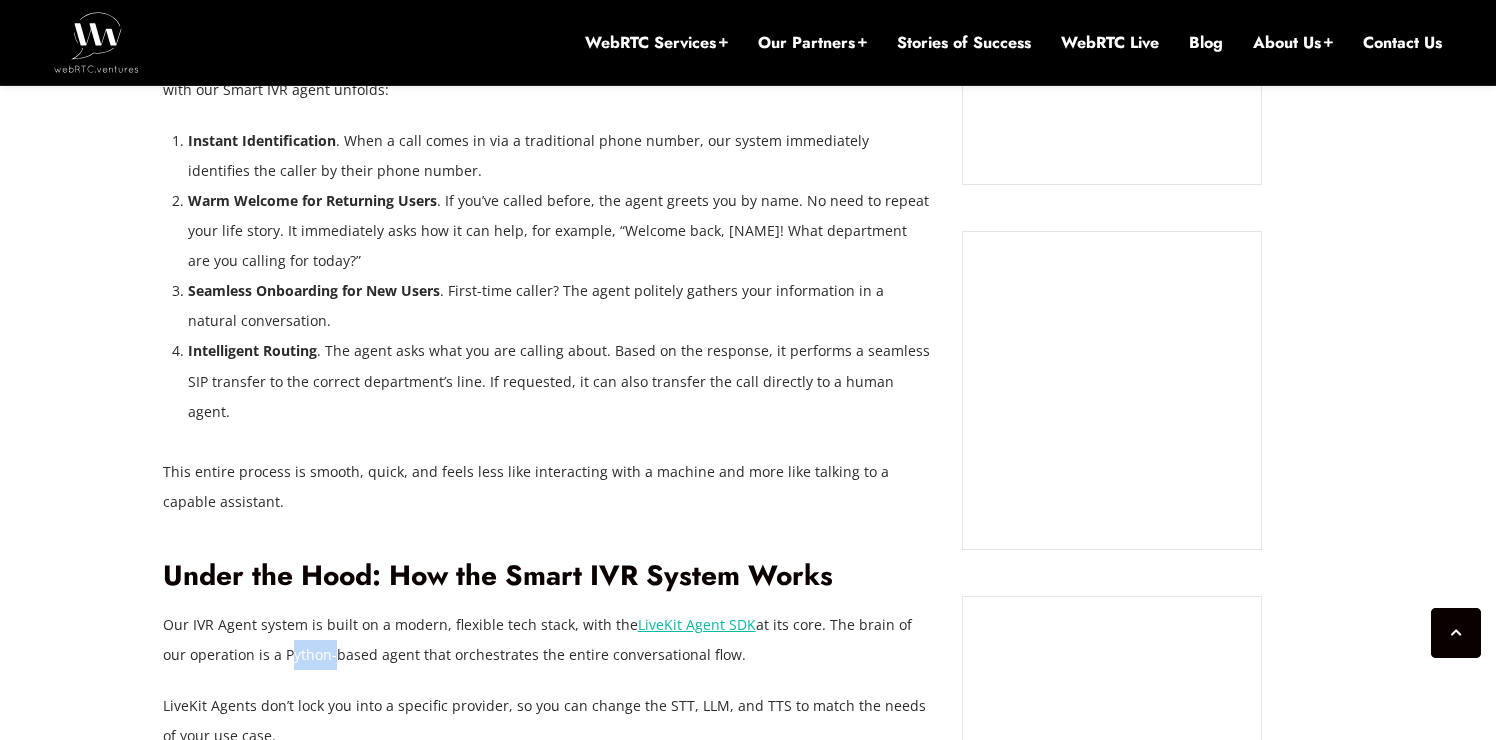 click on "Our IVR Agent system is built on a modern, flexible tech stack, with the  LiveKit Agent SDK  at its core. The brain of our operation is a Python-based agent that orchestrates the entire conversational flow." at bounding box center [548, 640] 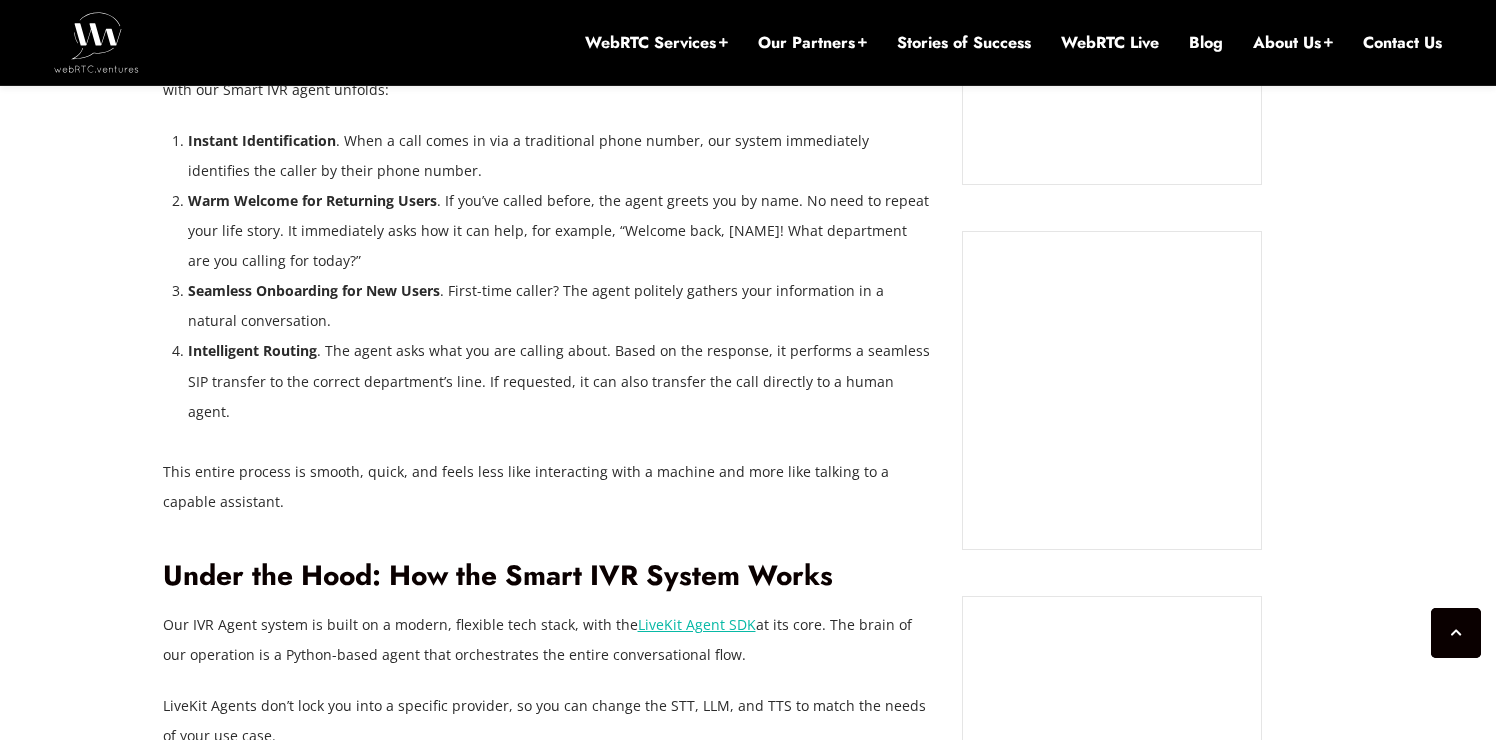 click on "Our IVR Agent system is built on a modern, flexible tech stack, with the  LiveKit Agent SDK  at its core. The brain of our operation is a Python-based agent that orchestrates the entire conversational flow." at bounding box center [548, 640] 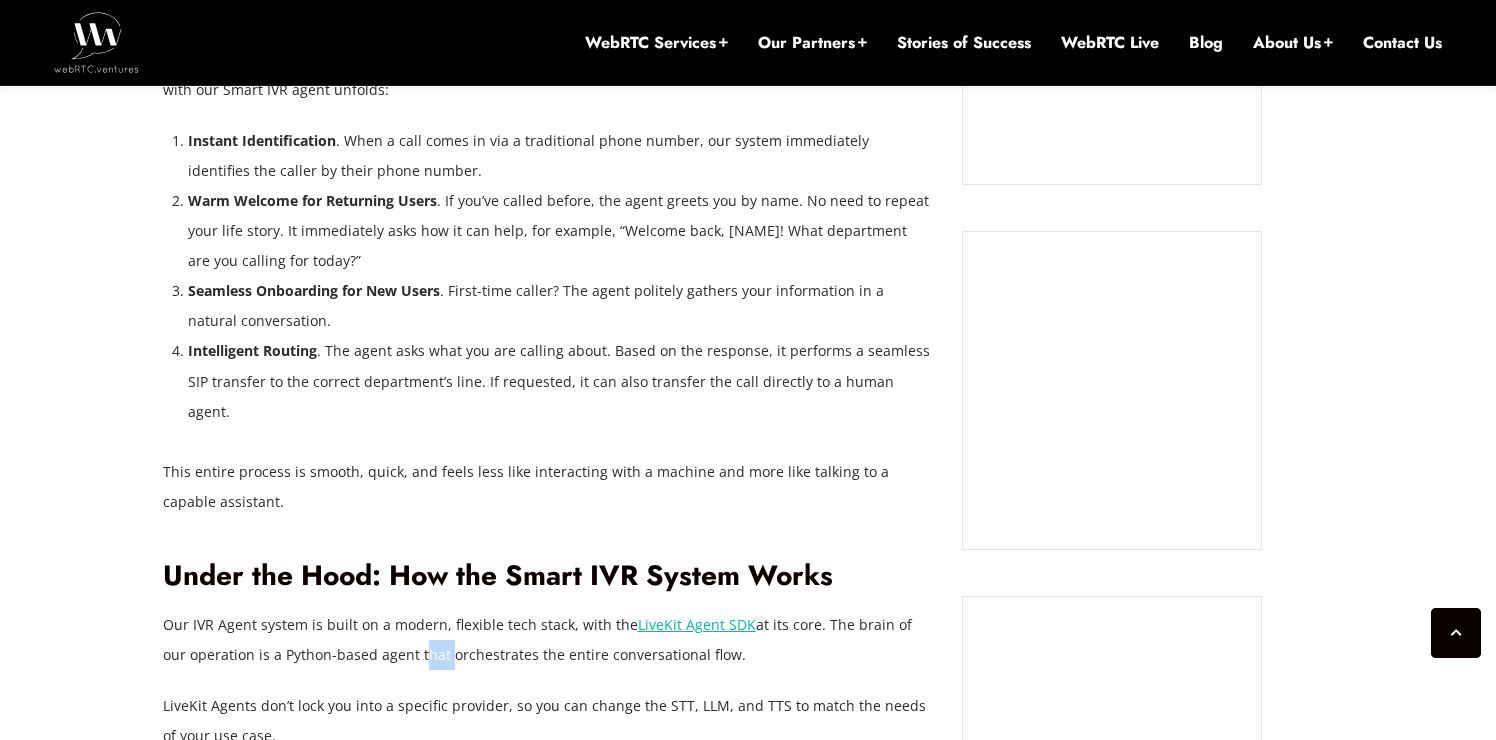 click on "Our IVR Agent system is built on a modern, flexible tech stack, with the  LiveKit Agent SDK  at its core. The brain of our operation is a Python-based agent that orchestrates the entire conversational flow." at bounding box center (548, 640) 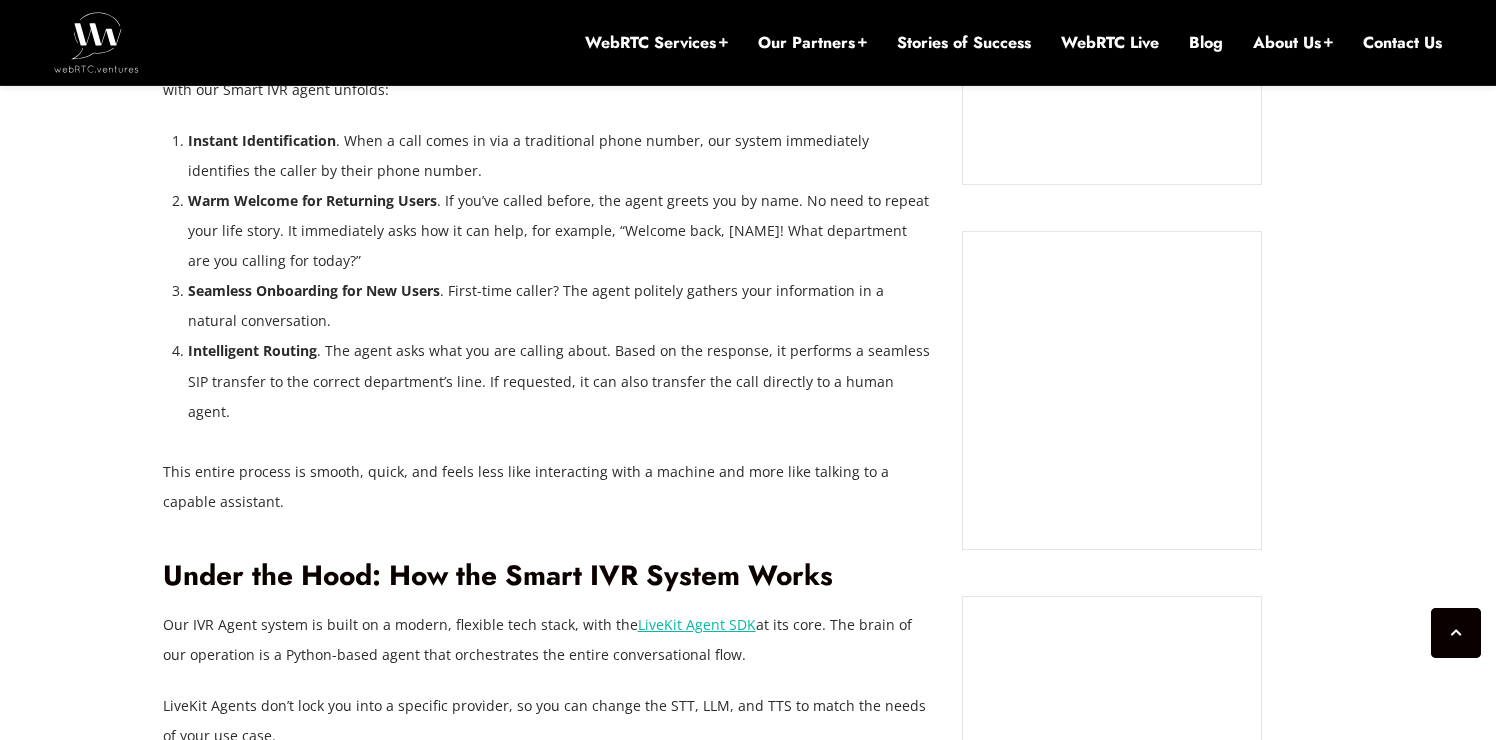 click on "Our IVR Agent system is built on a modern, flexible tech stack, with the  LiveKit Agent SDK  at its core. The brain of our operation is a Python-based agent that orchestrates the entire conversational flow." at bounding box center (548, 640) 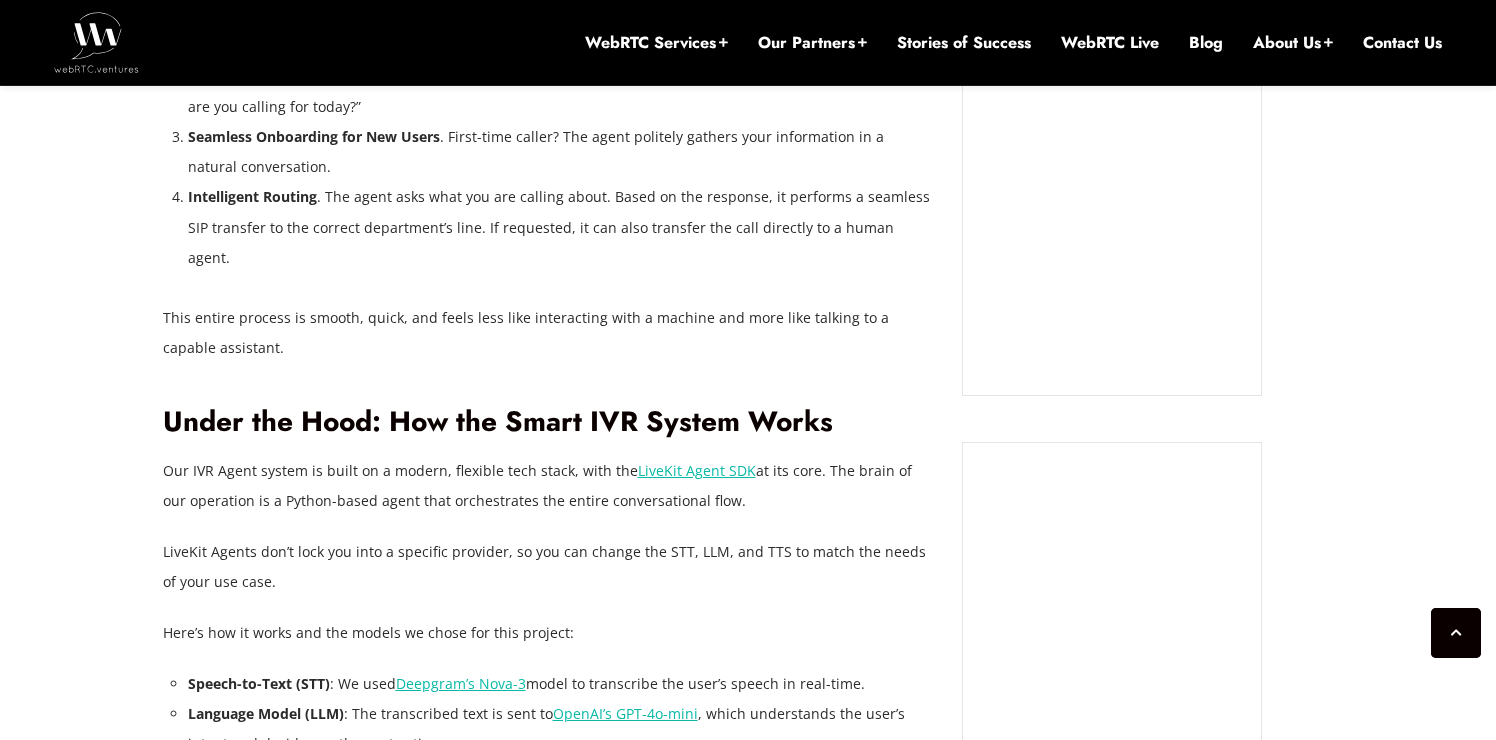 scroll, scrollTop: 1997, scrollLeft: 0, axis: vertical 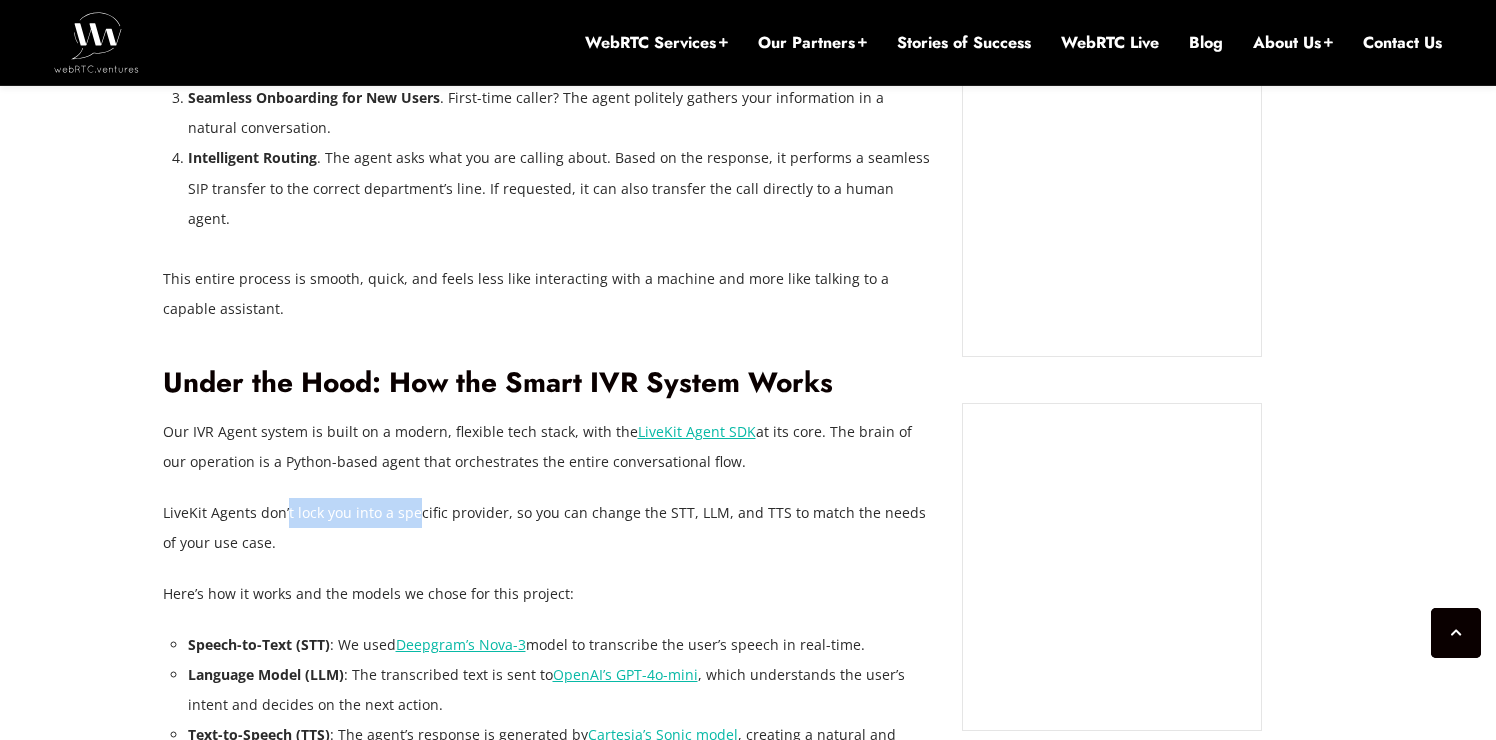 drag, startPoint x: 286, startPoint y: 459, endPoint x: 413, endPoint y: 454, distance: 127.09839 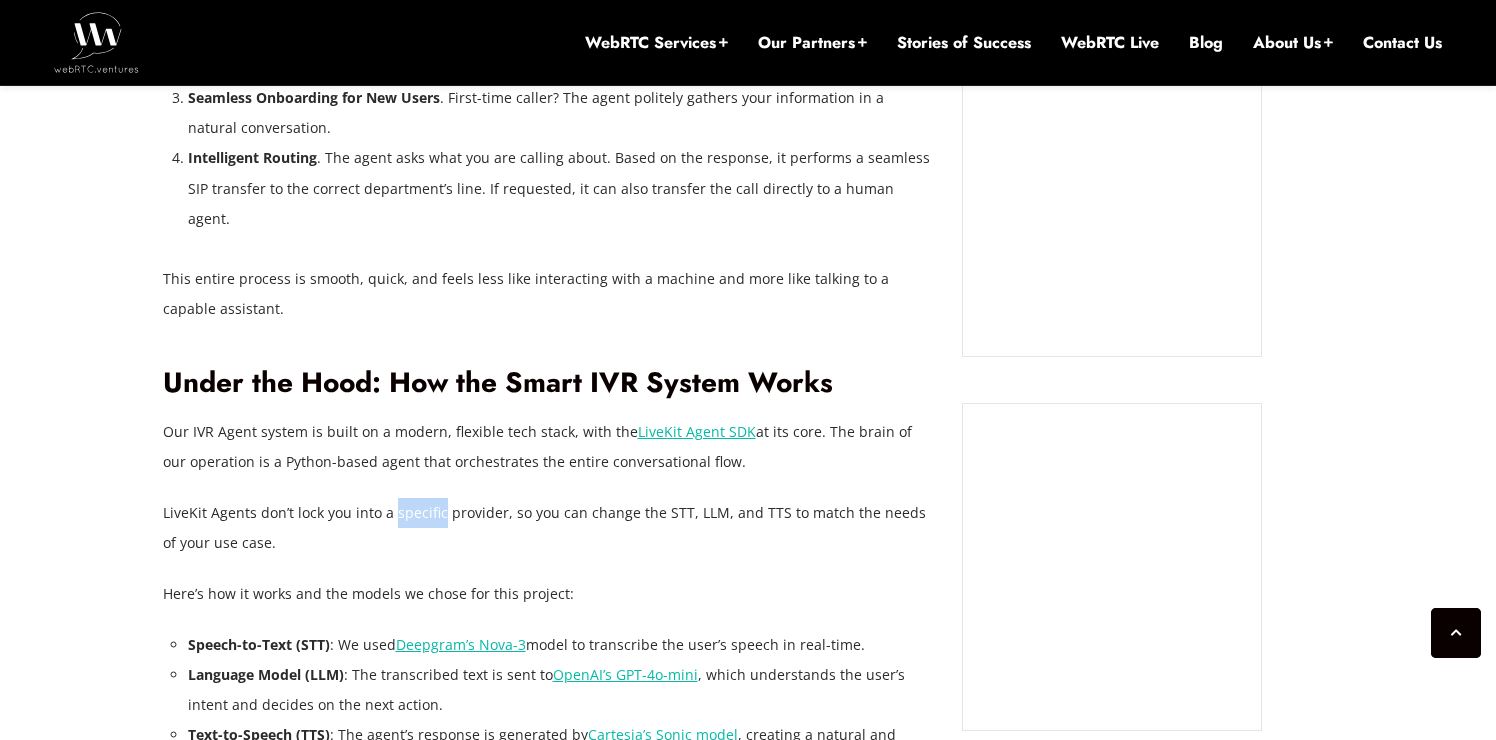 click on "LiveKit Agents don’t lock you into a specific provider, so you can change the STT, LLM, and TTS to match the needs of your use case." at bounding box center [548, 528] 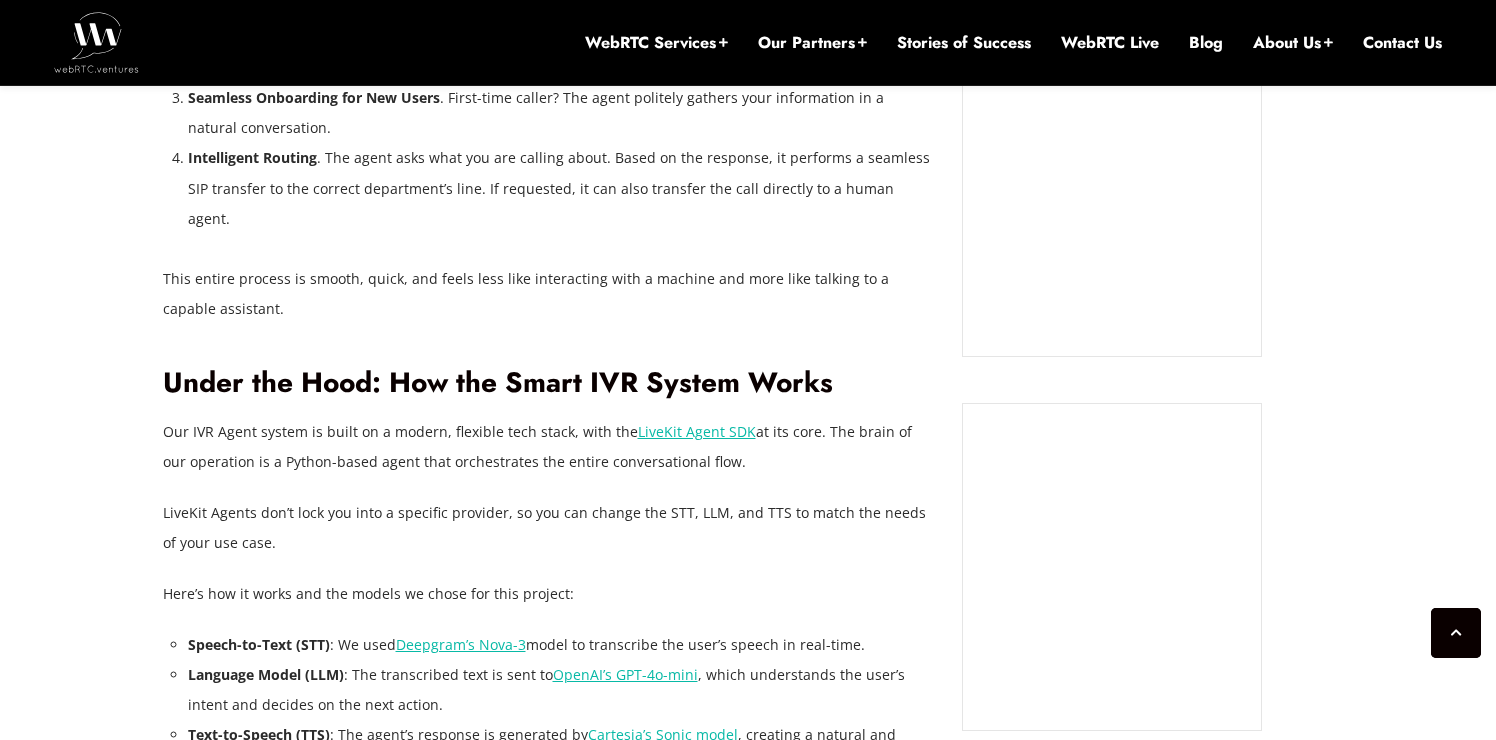 click on "LiveKit Agents don’t lock you into a specific provider, so you can change the STT, LLM, and TTS to match the needs of your use case." at bounding box center (548, 528) 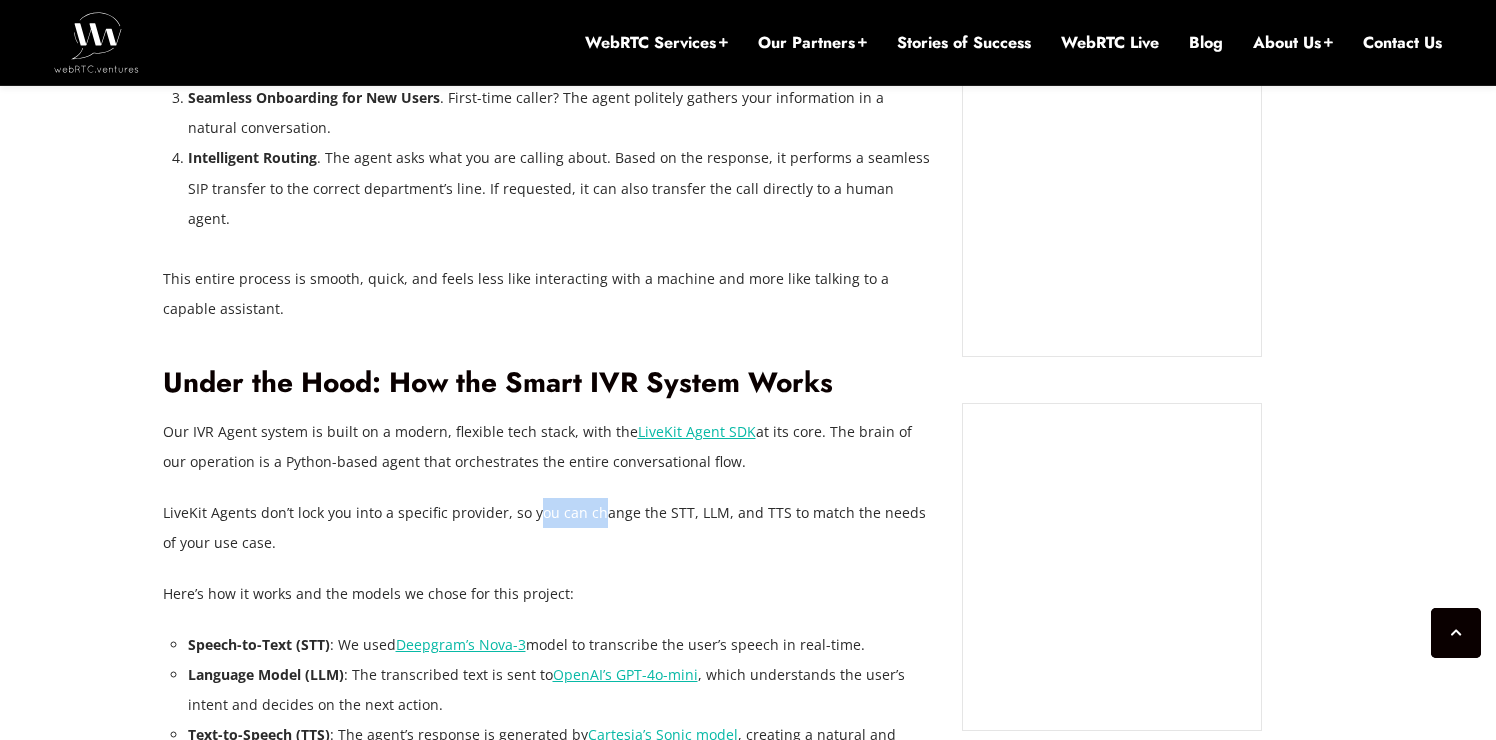 drag, startPoint x: 531, startPoint y: 451, endPoint x: 591, endPoint y: 451, distance: 60 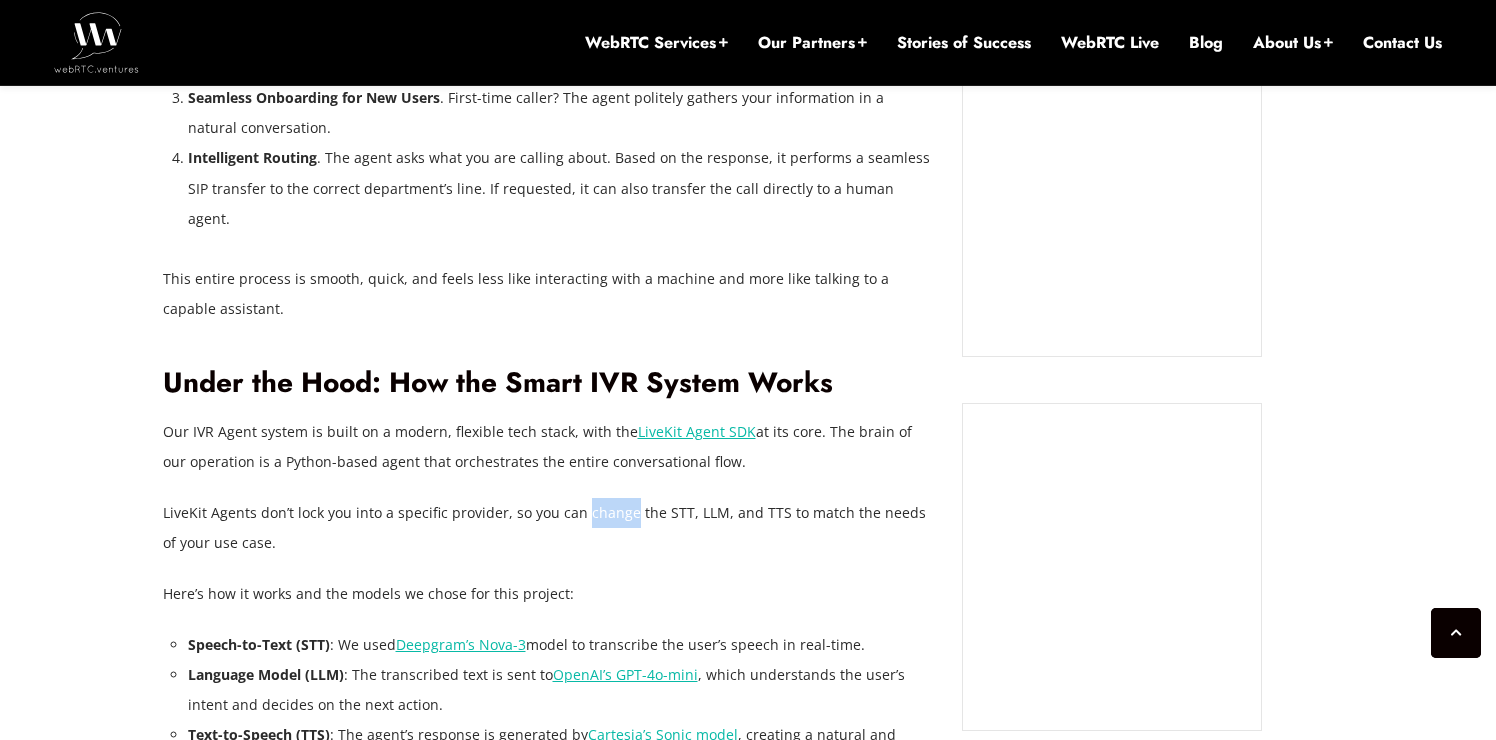 click on "LiveKit Agents don’t lock you into a specific provider, so you can change the STT, LLM, and TTS to match the needs of your use case." at bounding box center (548, 528) 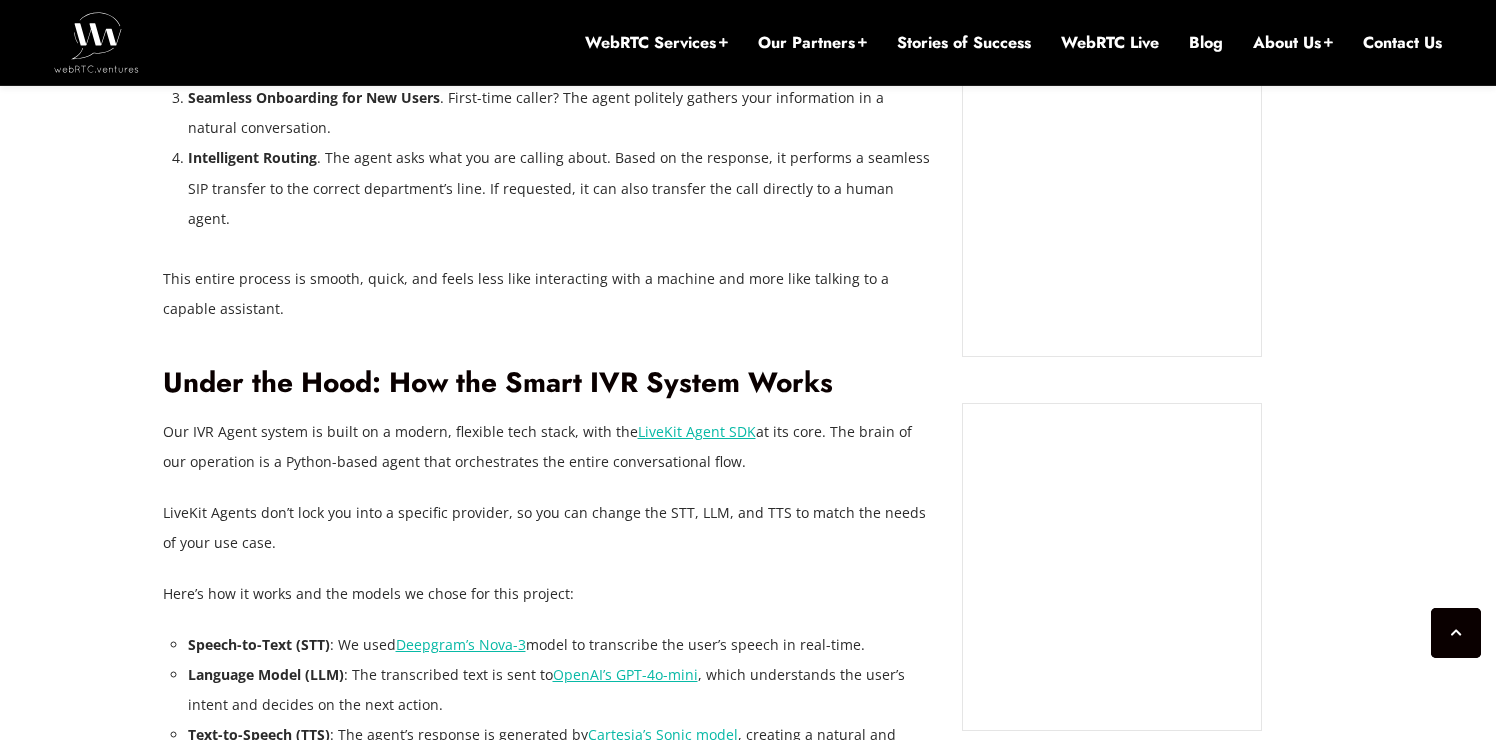 click on "LiveKit Agents don’t lock you into a specific provider, so you can change the STT, LLM, and TTS to match the needs of your use case." at bounding box center [548, 528] 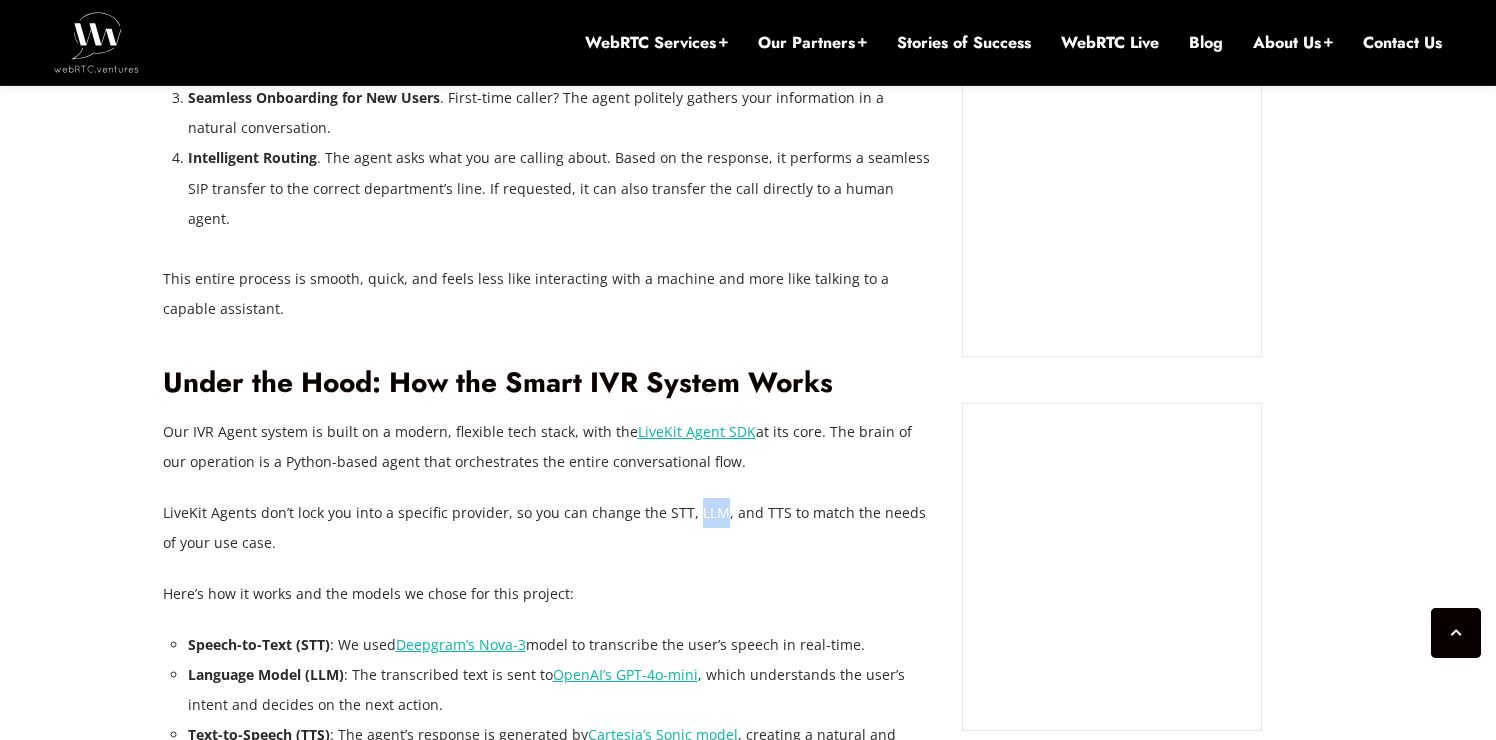 click on "LiveKit Agents don’t lock you into a specific provider, so you can change the STT, LLM, and TTS to match the needs of your use case." at bounding box center [548, 528] 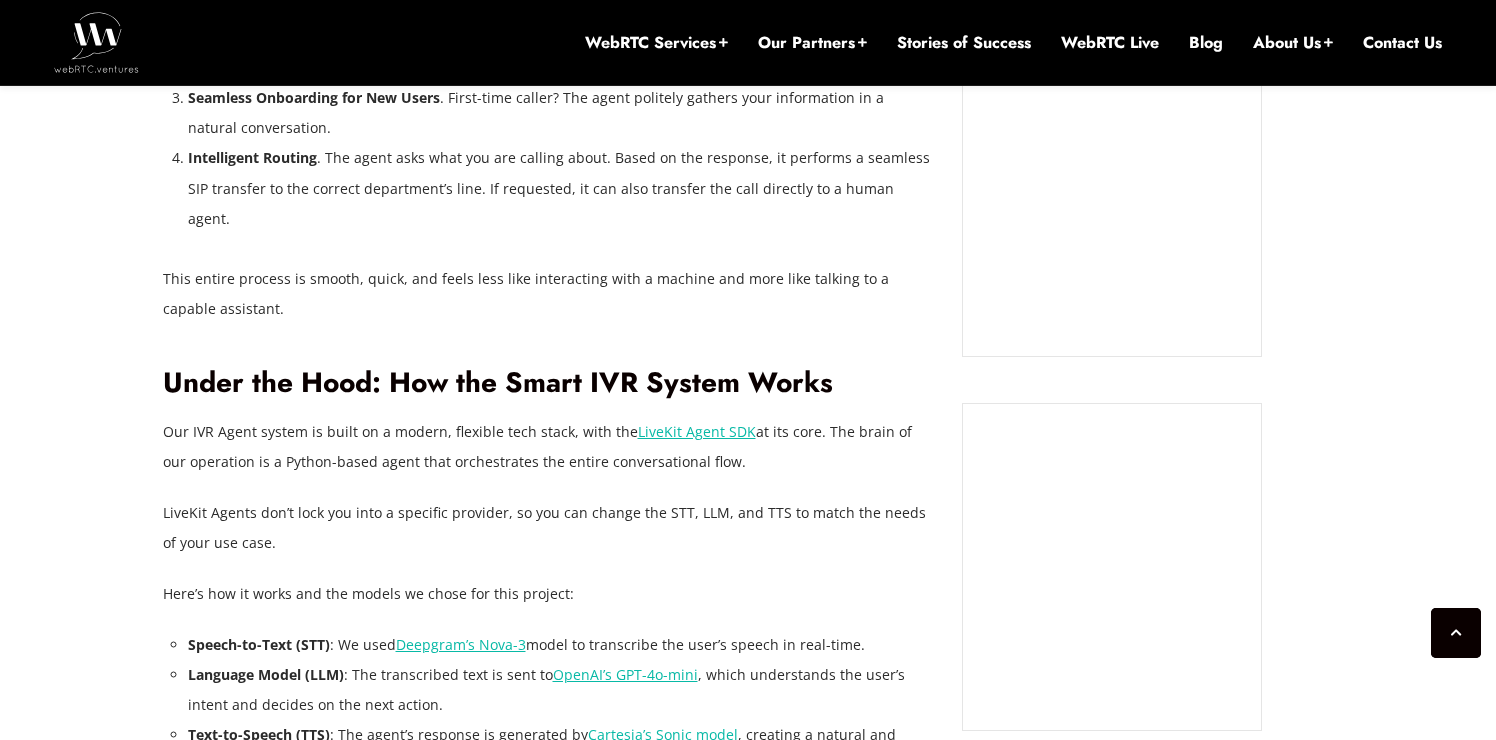 click on "LiveKit Agents don’t lock you into a specific provider, so you can change the STT, LLM, and TTS to match the needs of your use case." at bounding box center [548, 528] 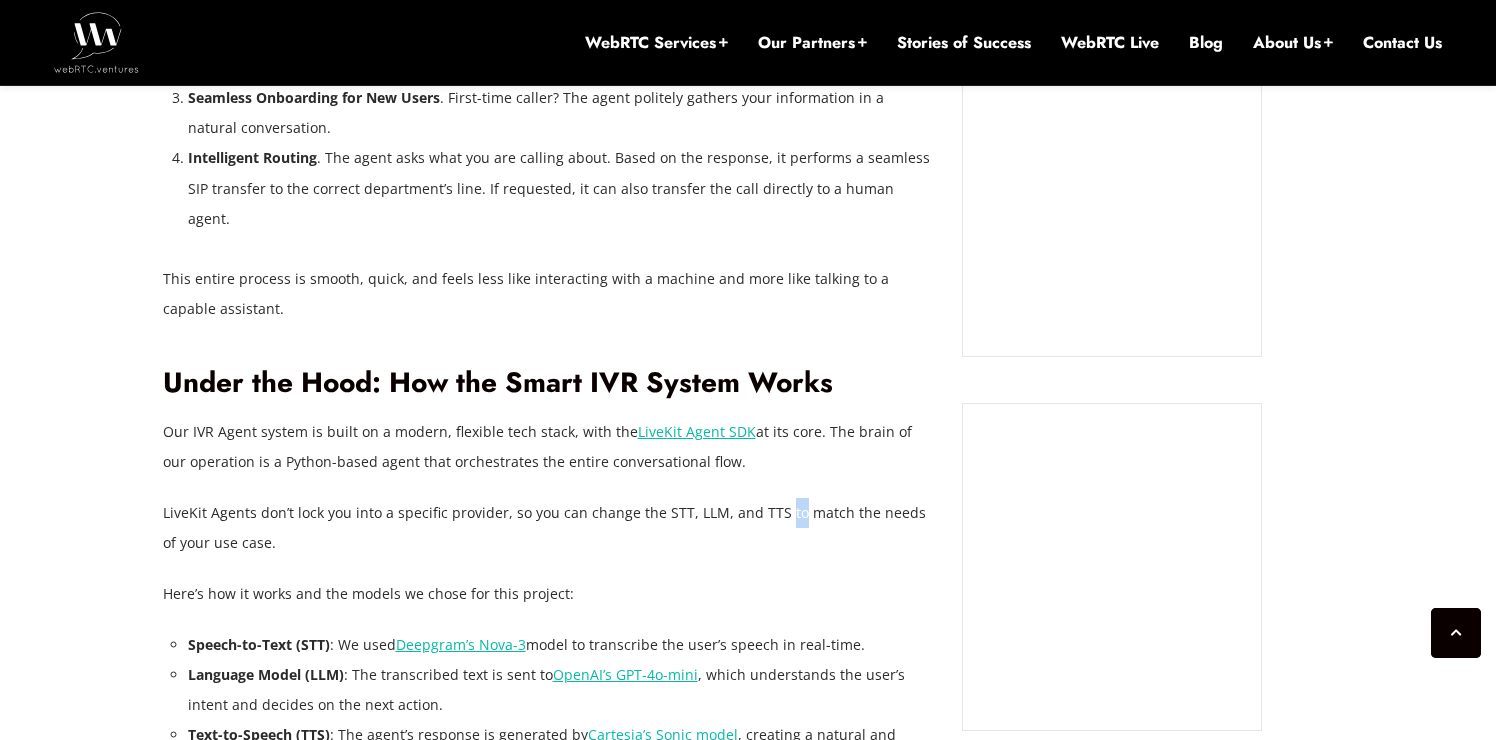 click on "LiveKit Agents don’t lock you into a specific provider, so you can change the STT, LLM, and TTS to match the needs of your use case." at bounding box center (548, 528) 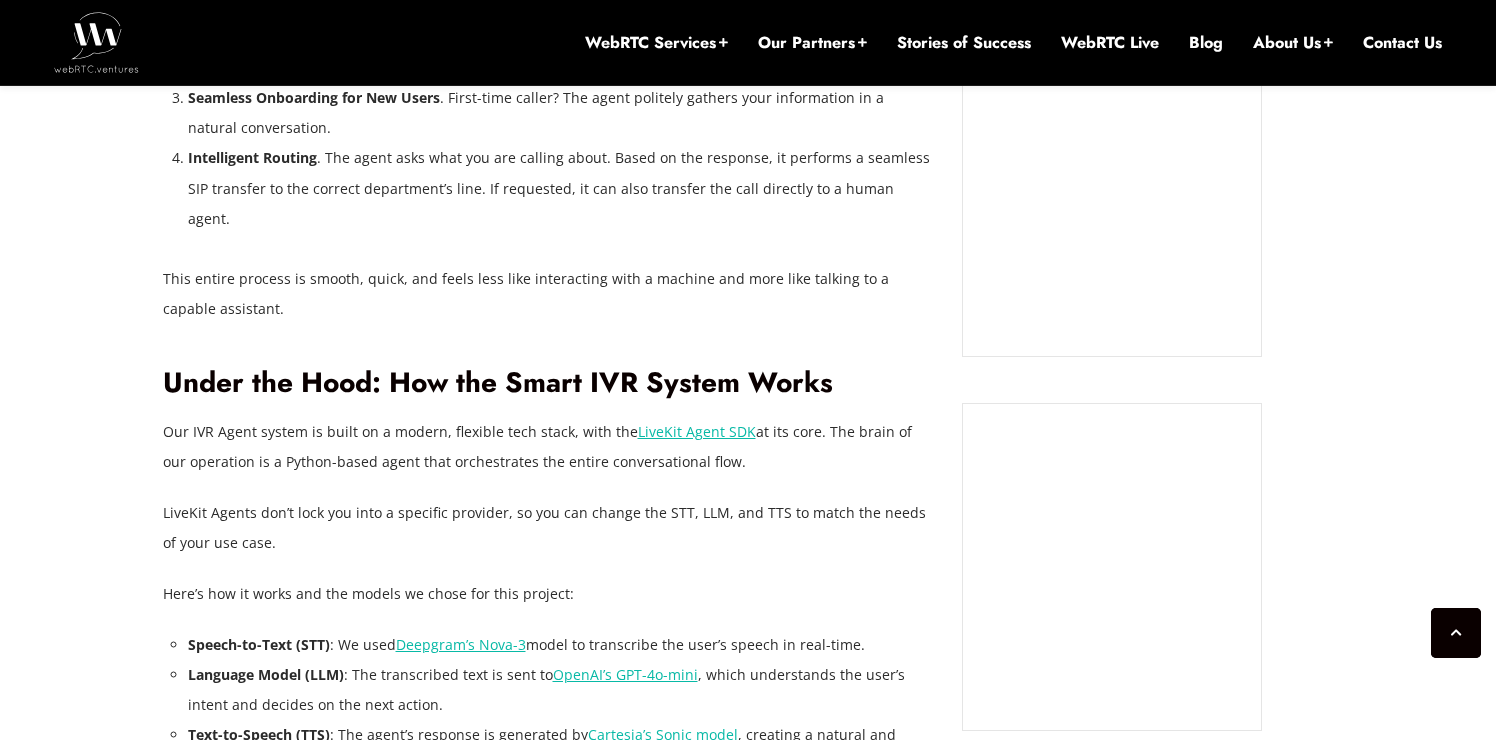 click on "LiveKit Agents don’t lock you into a specific provider, so you can change the STT, LLM, and TTS to match the needs of your use case." at bounding box center (548, 528) 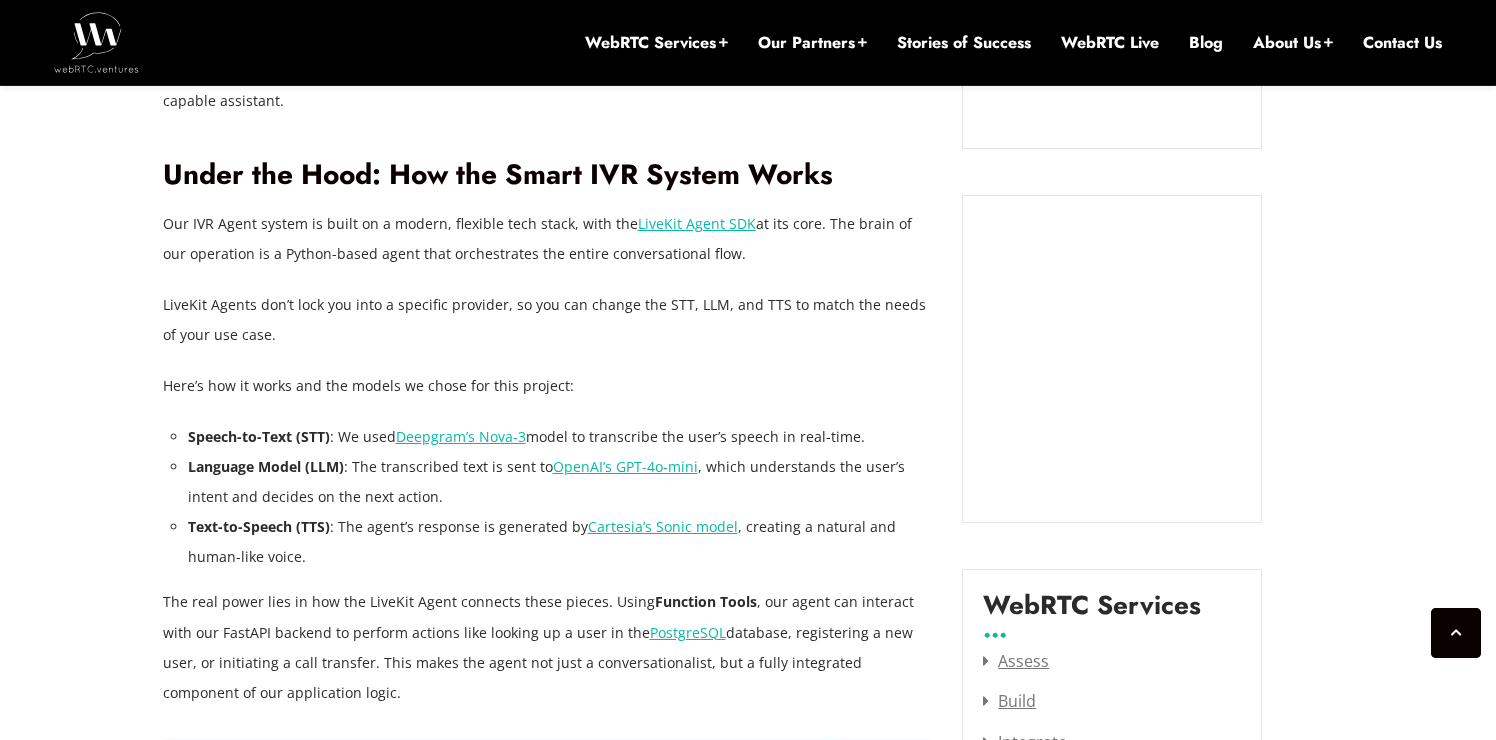 scroll, scrollTop: 2235, scrollLeft: 0, axis: vertical 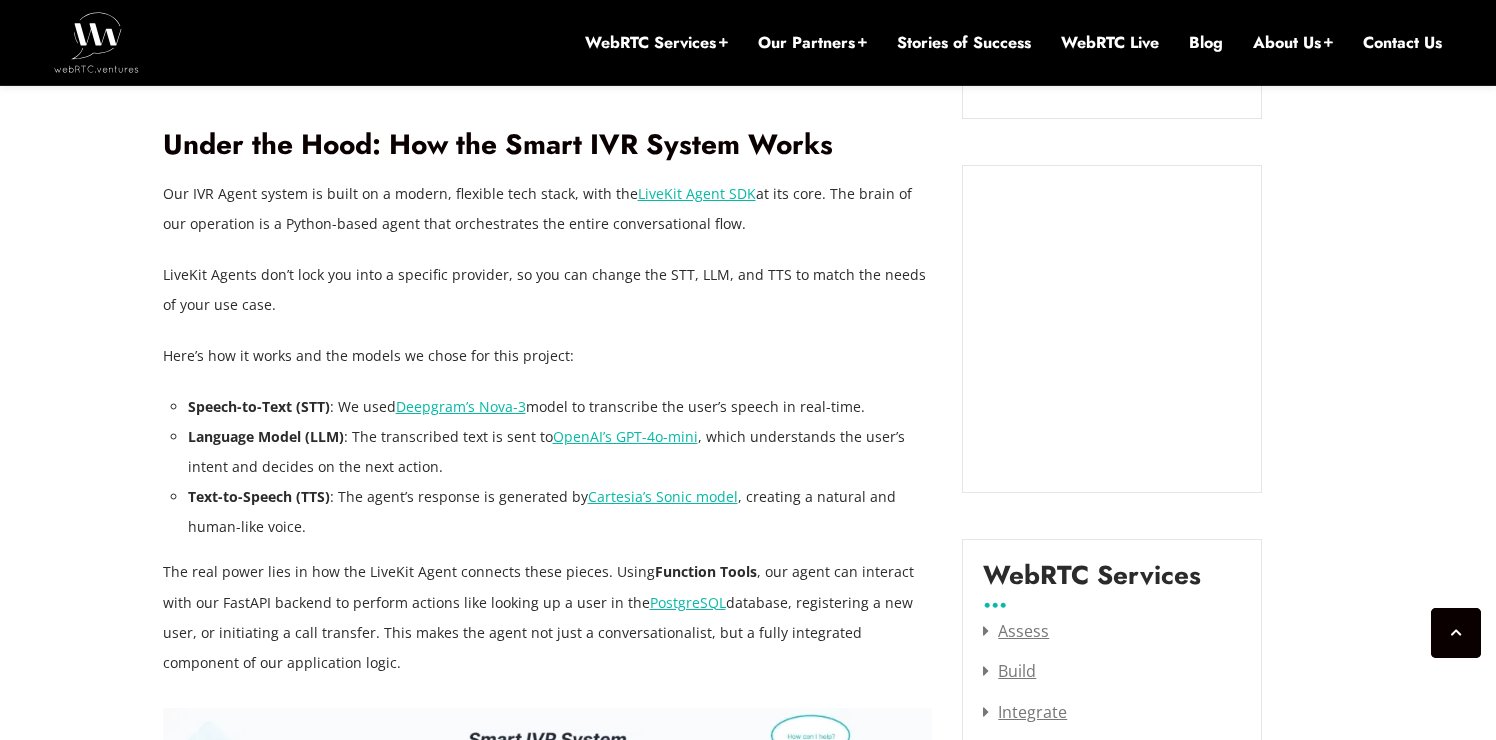 click on "Speech-to-Text (STT)" at bounding box center (259, 406) 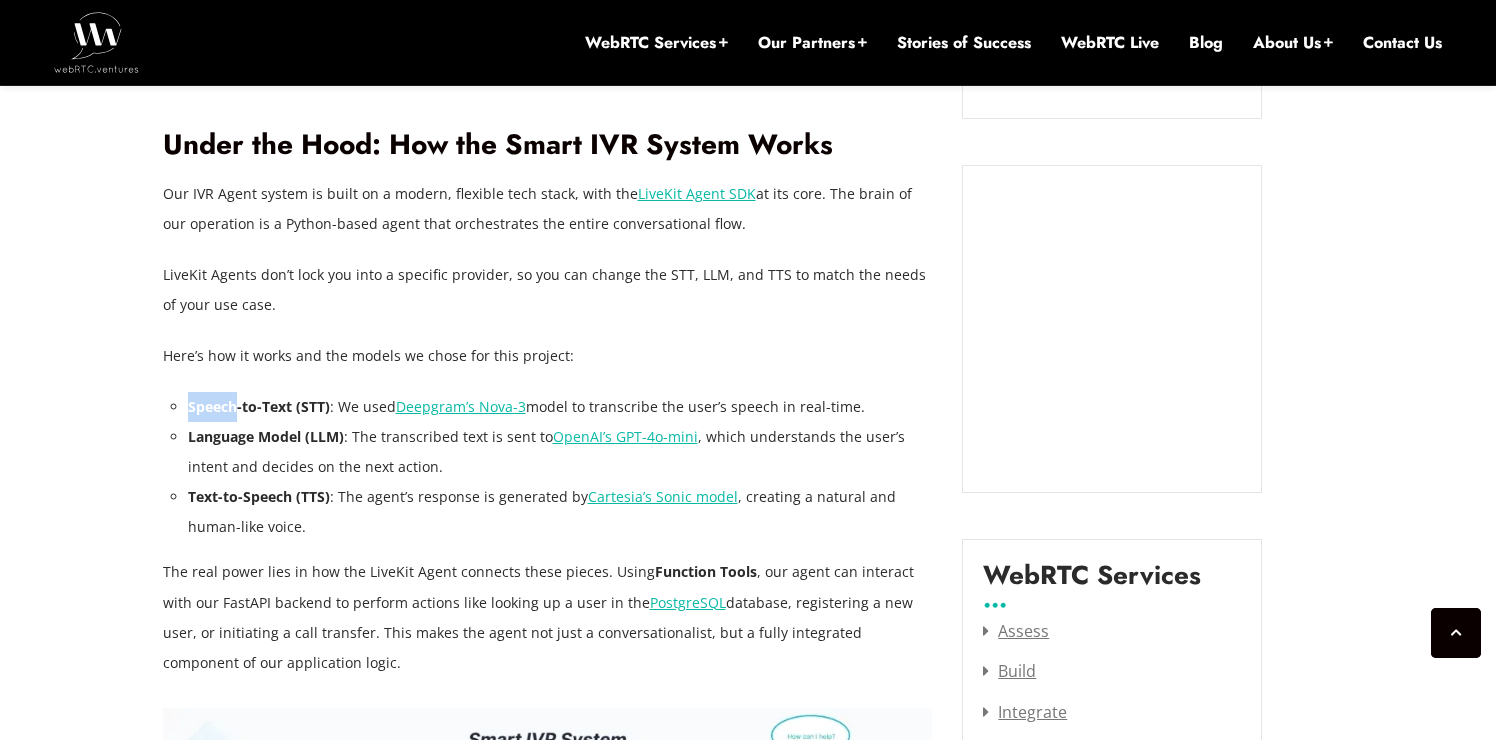 click on "Speech-to-Text (STT)" at bounding box center [259, 406] 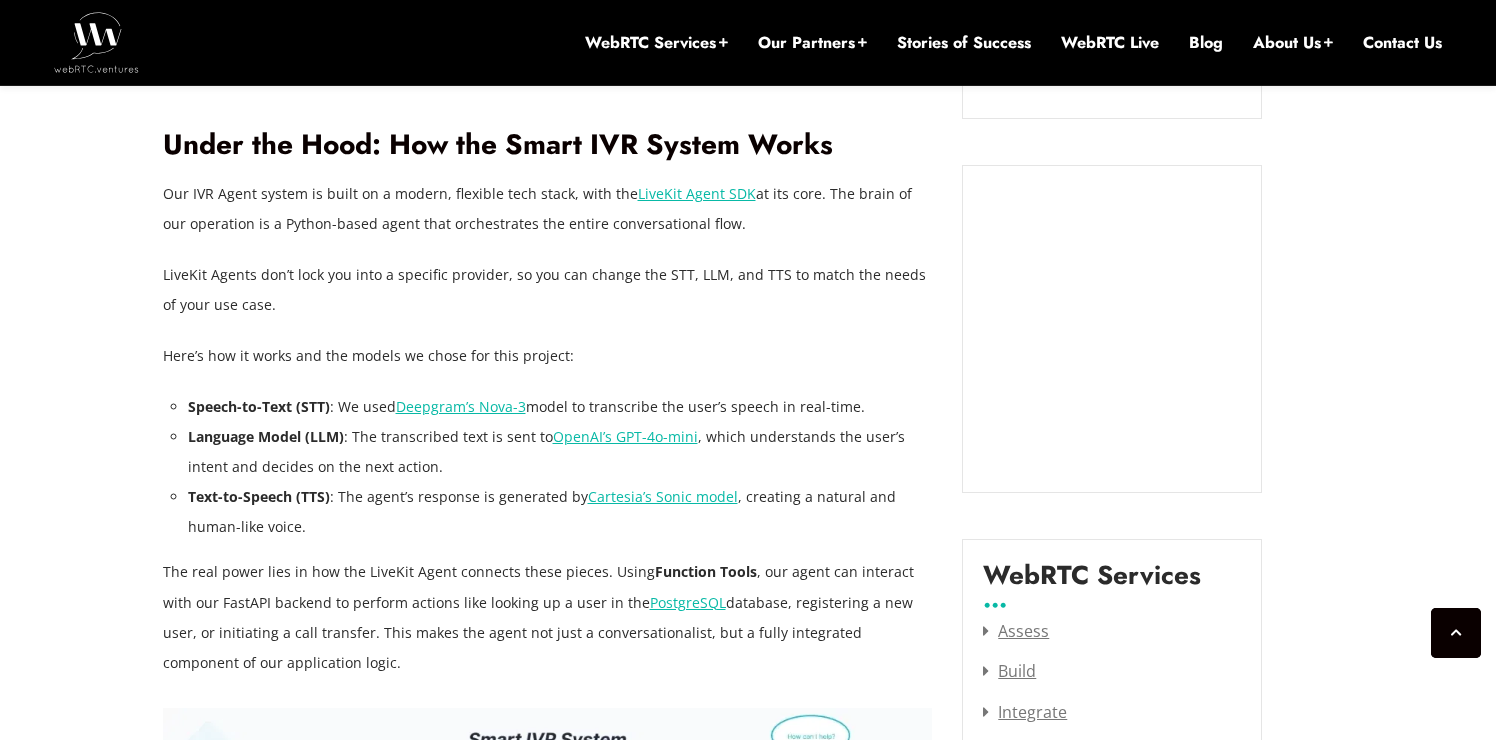 click on "Speech-to-Text (STT)" at bounding box center (259, 406) 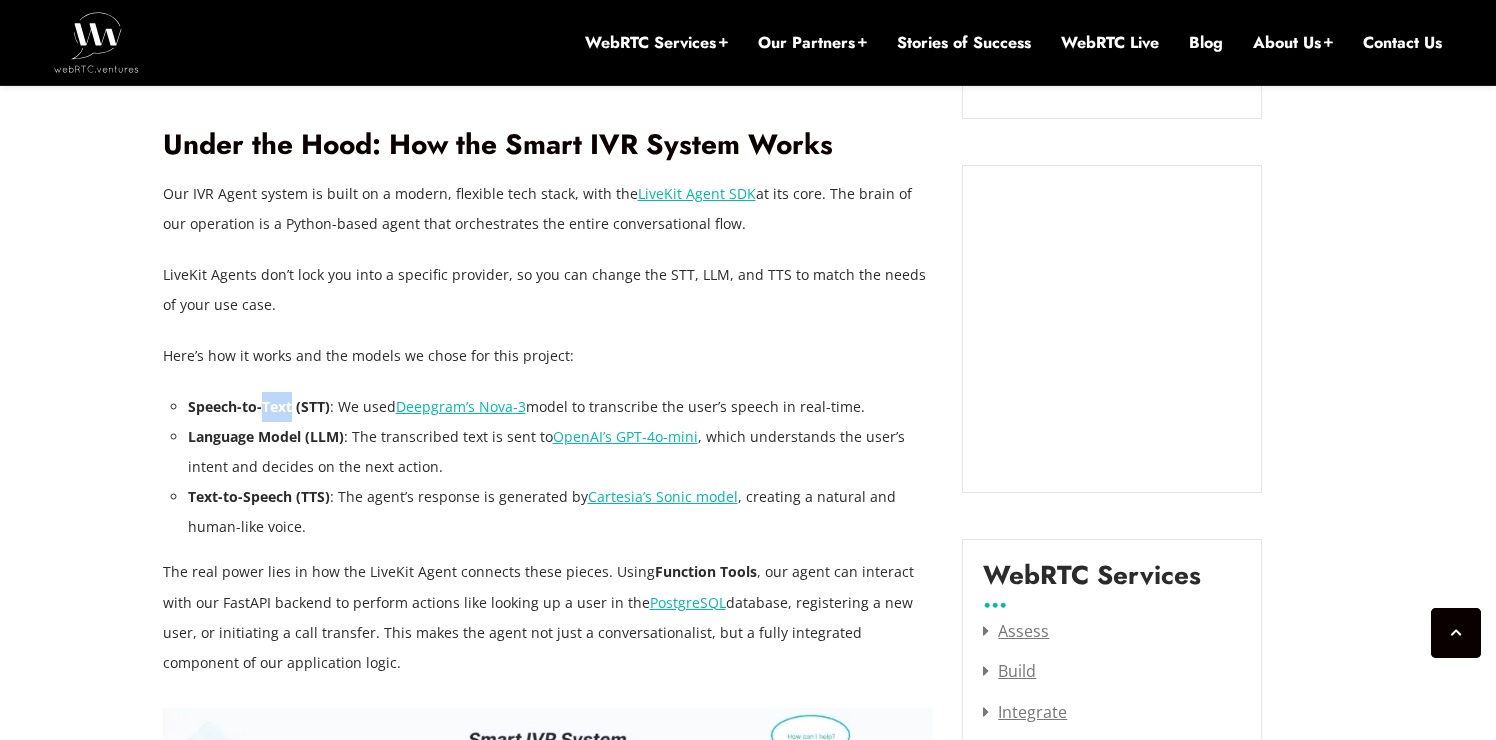 click on "Speech-to-Text (STT)" at bounding box center [259, 406] 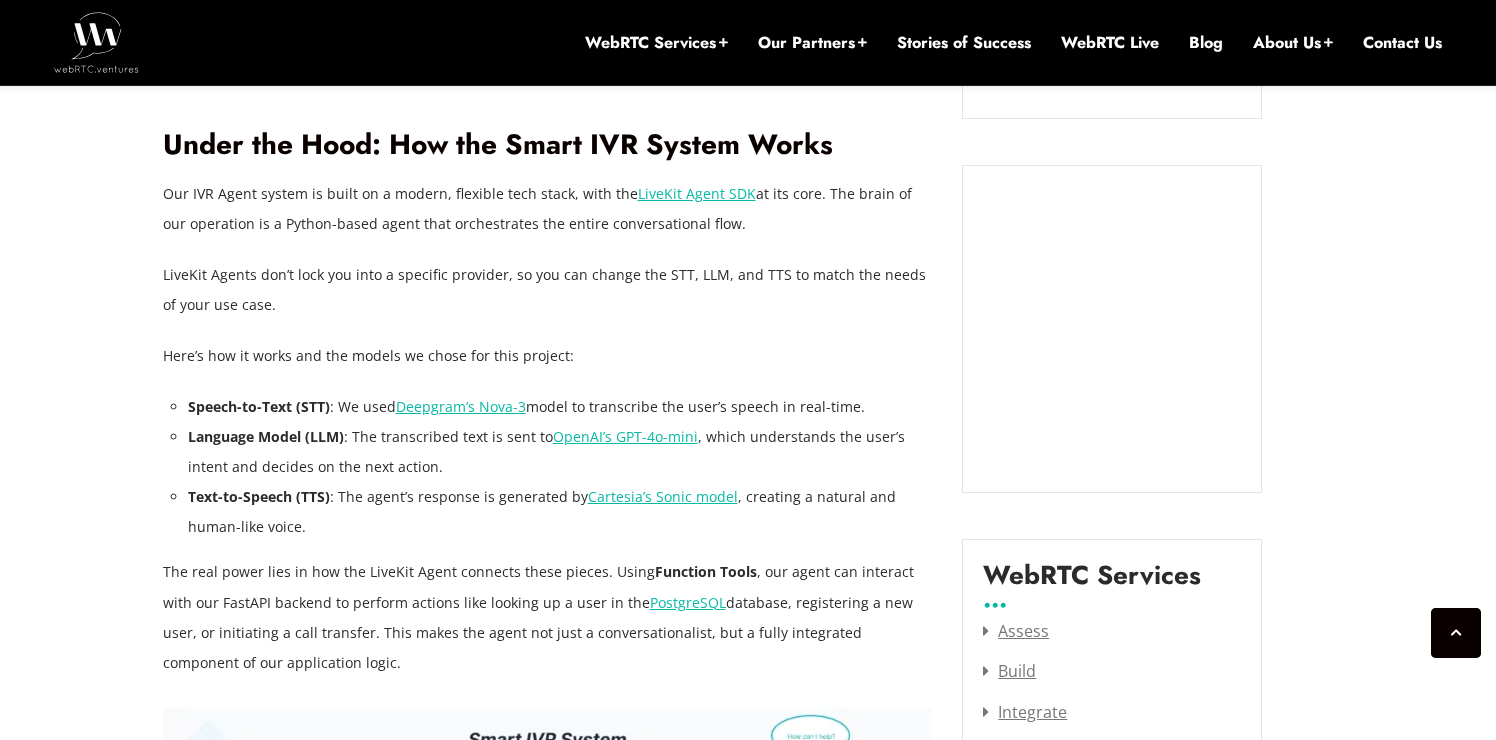 click on "Speech-to-Text (STT)" at bounding box center (259, 406) 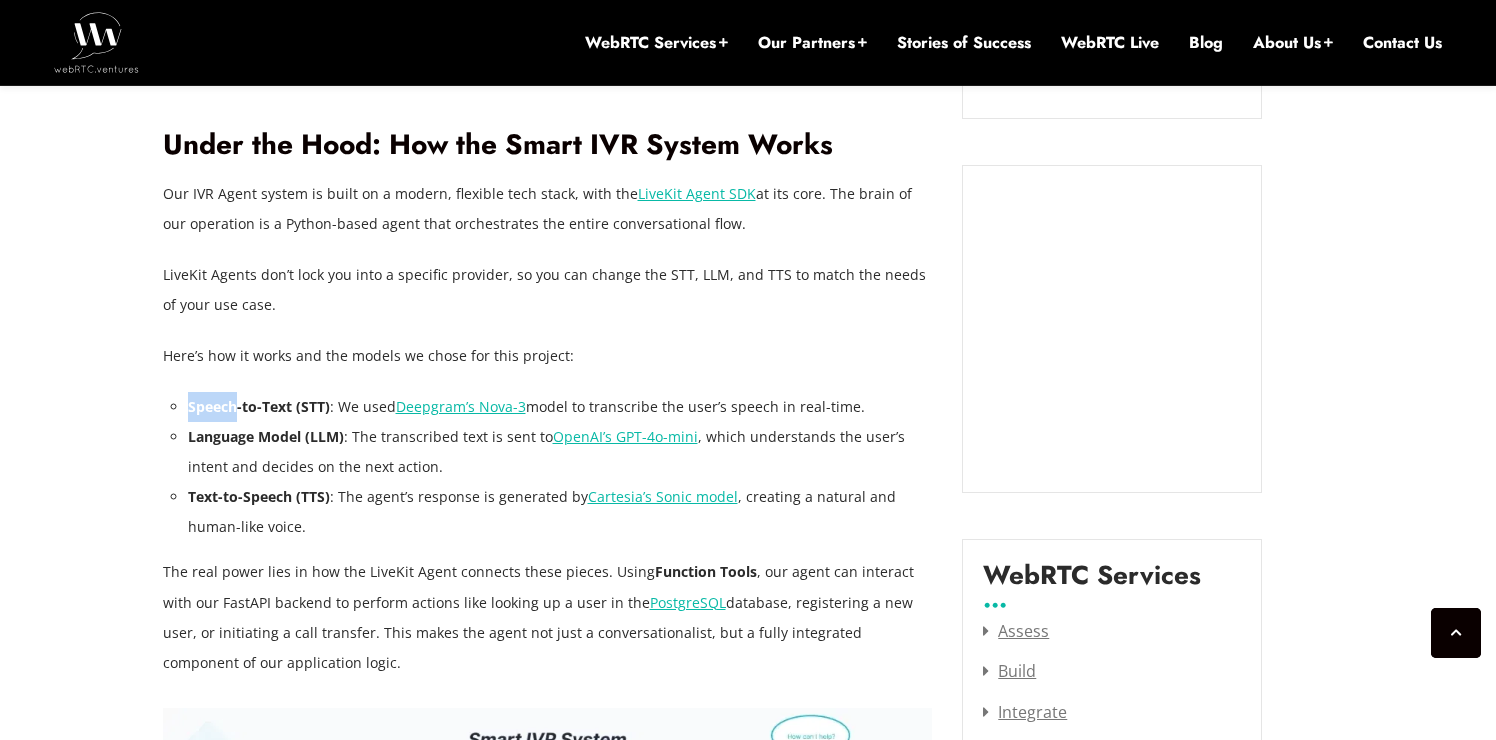 click on "Speech-to-Text (STT)" at bounding box center (259, 406) 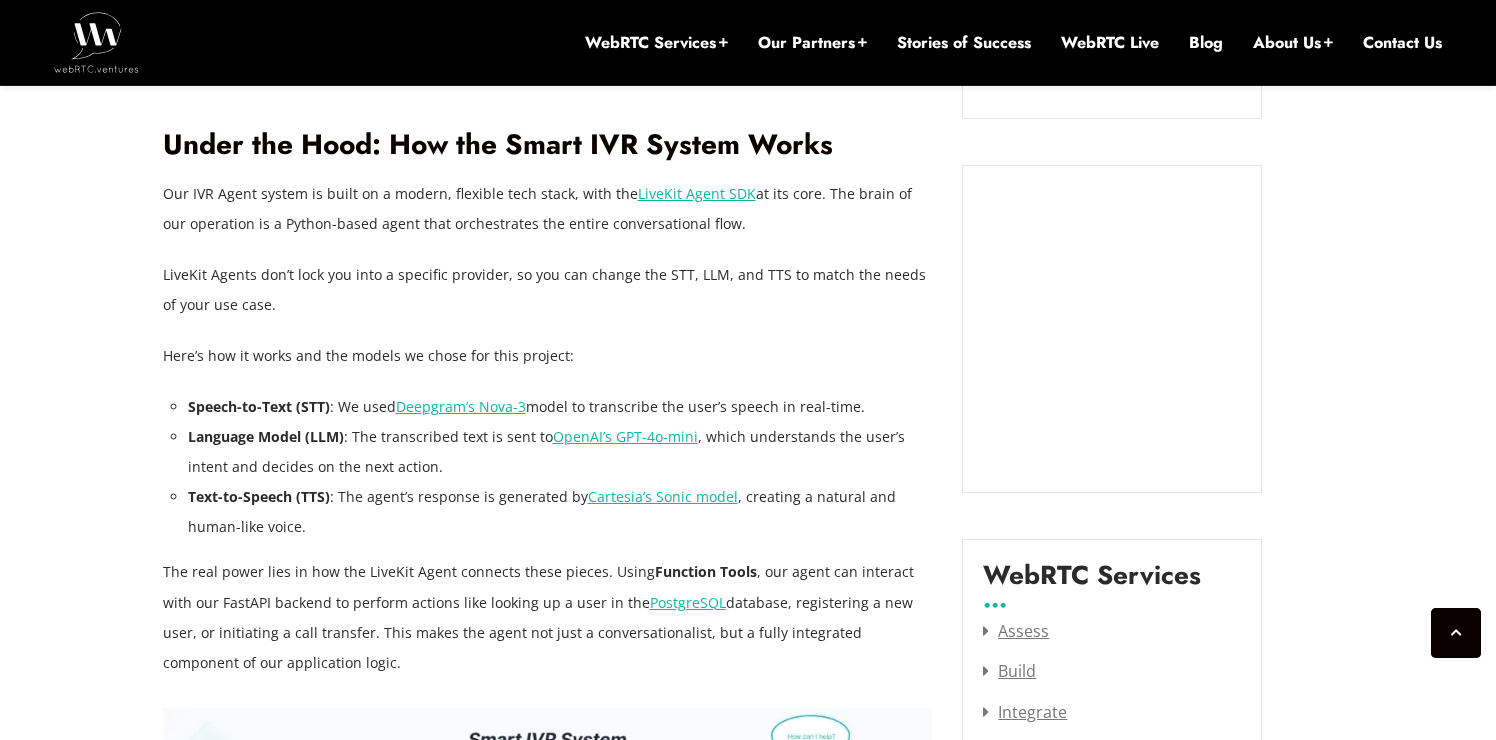 click on "Speech-to-Text (STT)" at bounding box center (259, 406) 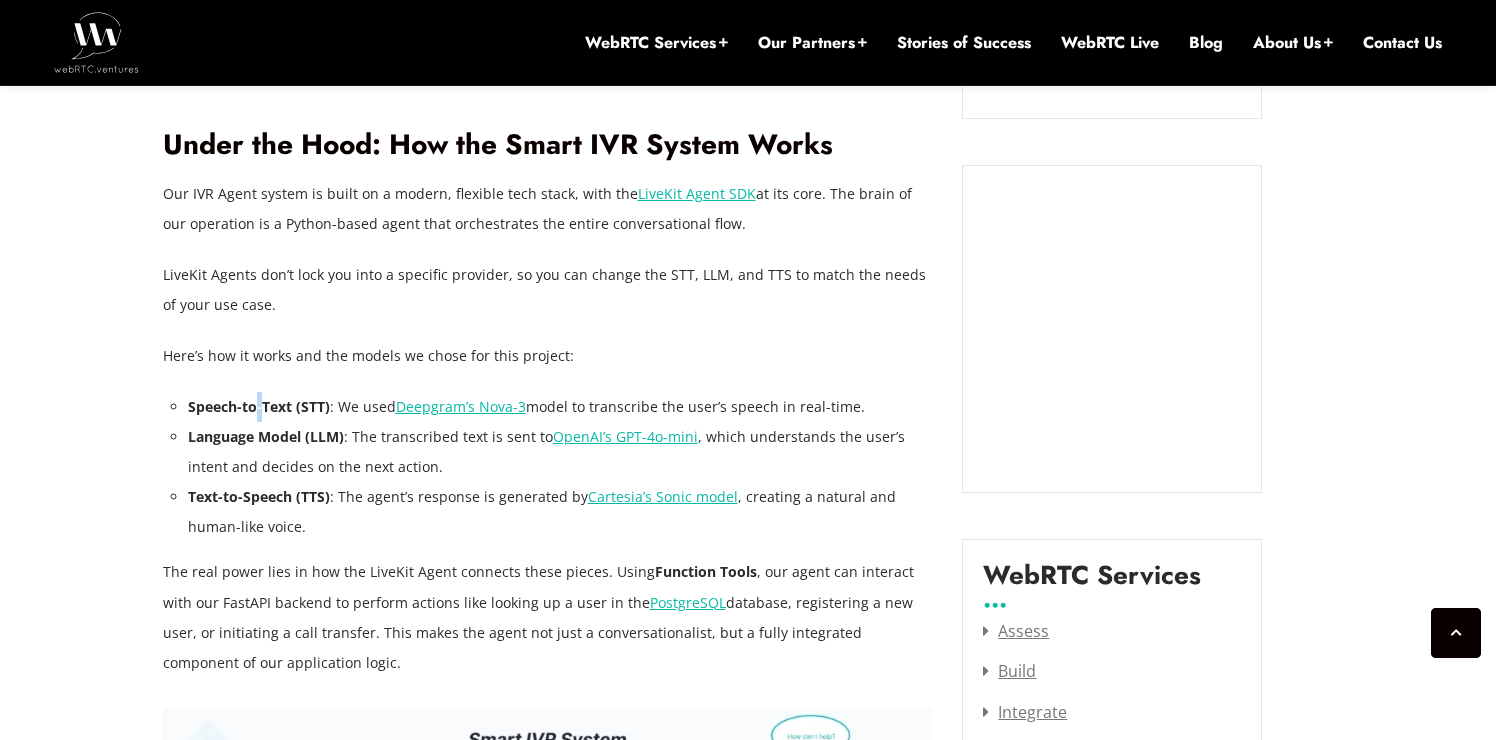 click on "Speech-to-Text (STT)" at bounding box center (259, 406) 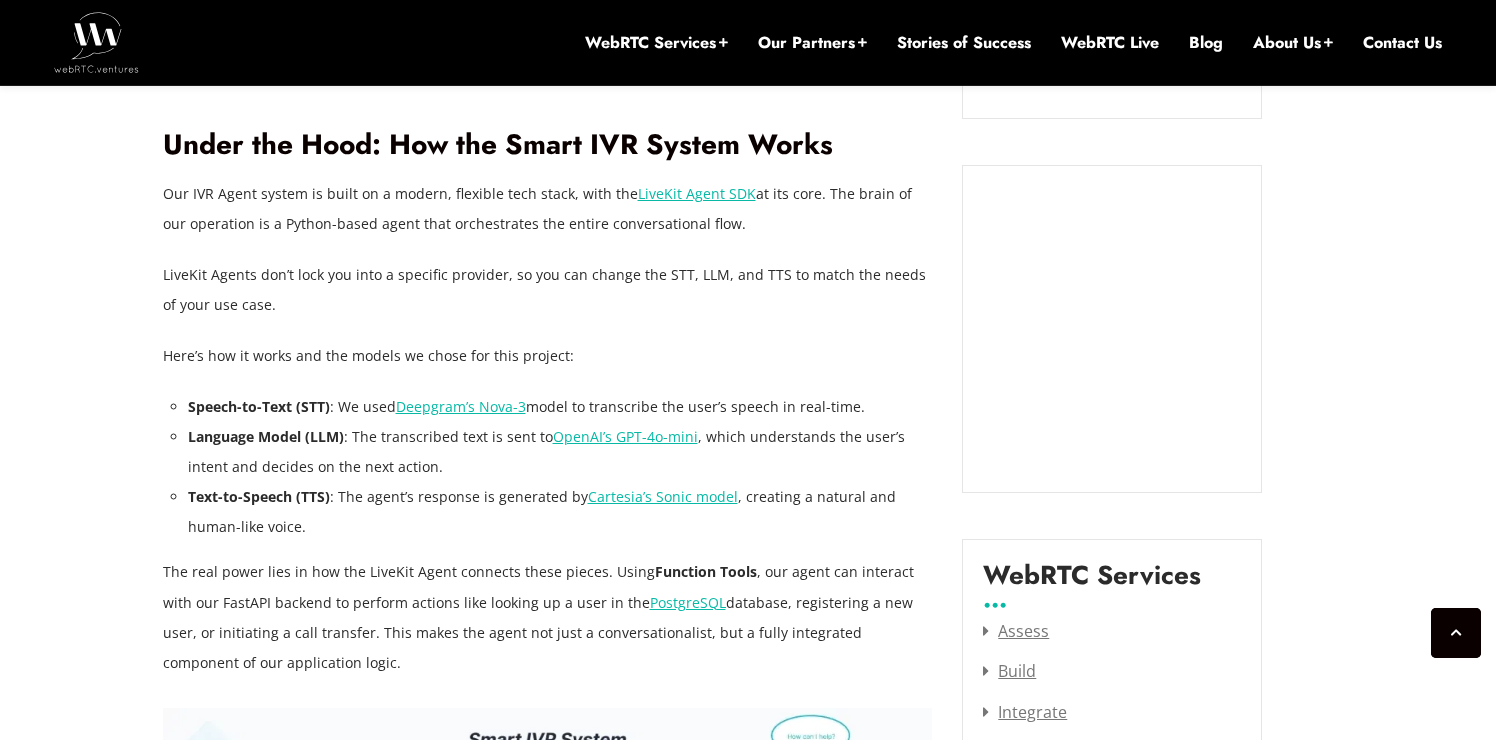 click on "Speech-to-Text (STT)" at bounding box center [259, 406] 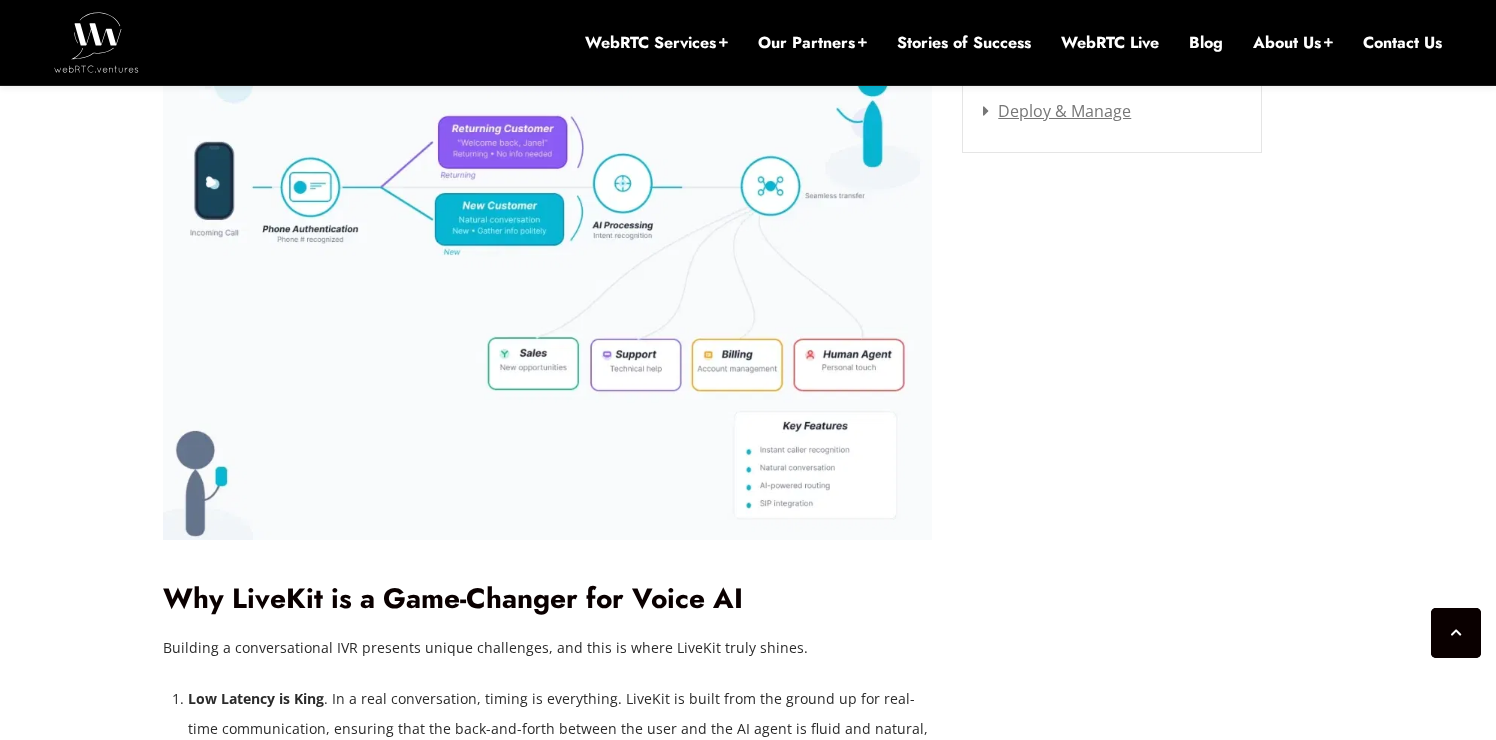scroll, scrollTop: 2933, scrollLeft: 0, axis: vertical 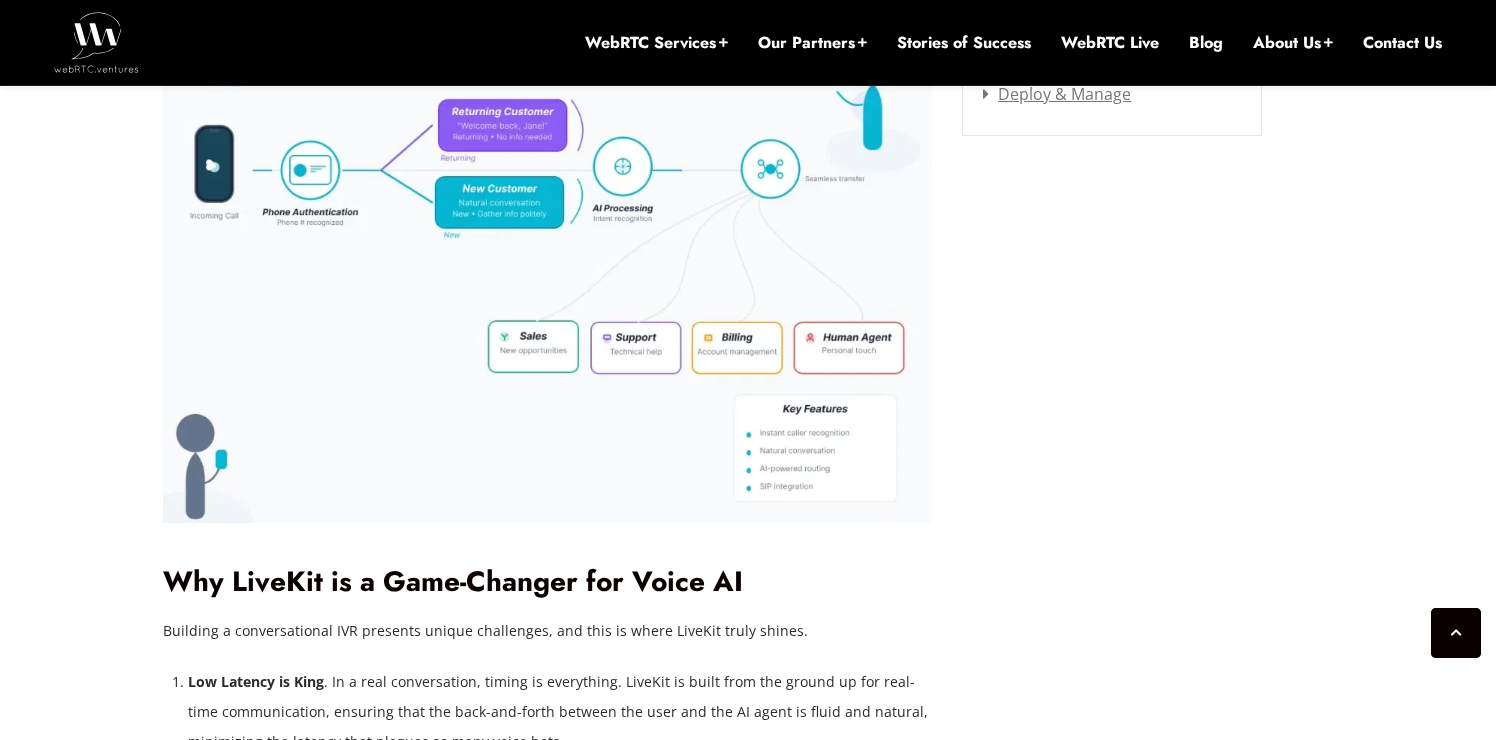 click on "Why LiveKit is a Game-Changer for Voice AI" at bounding box center (548, 582) 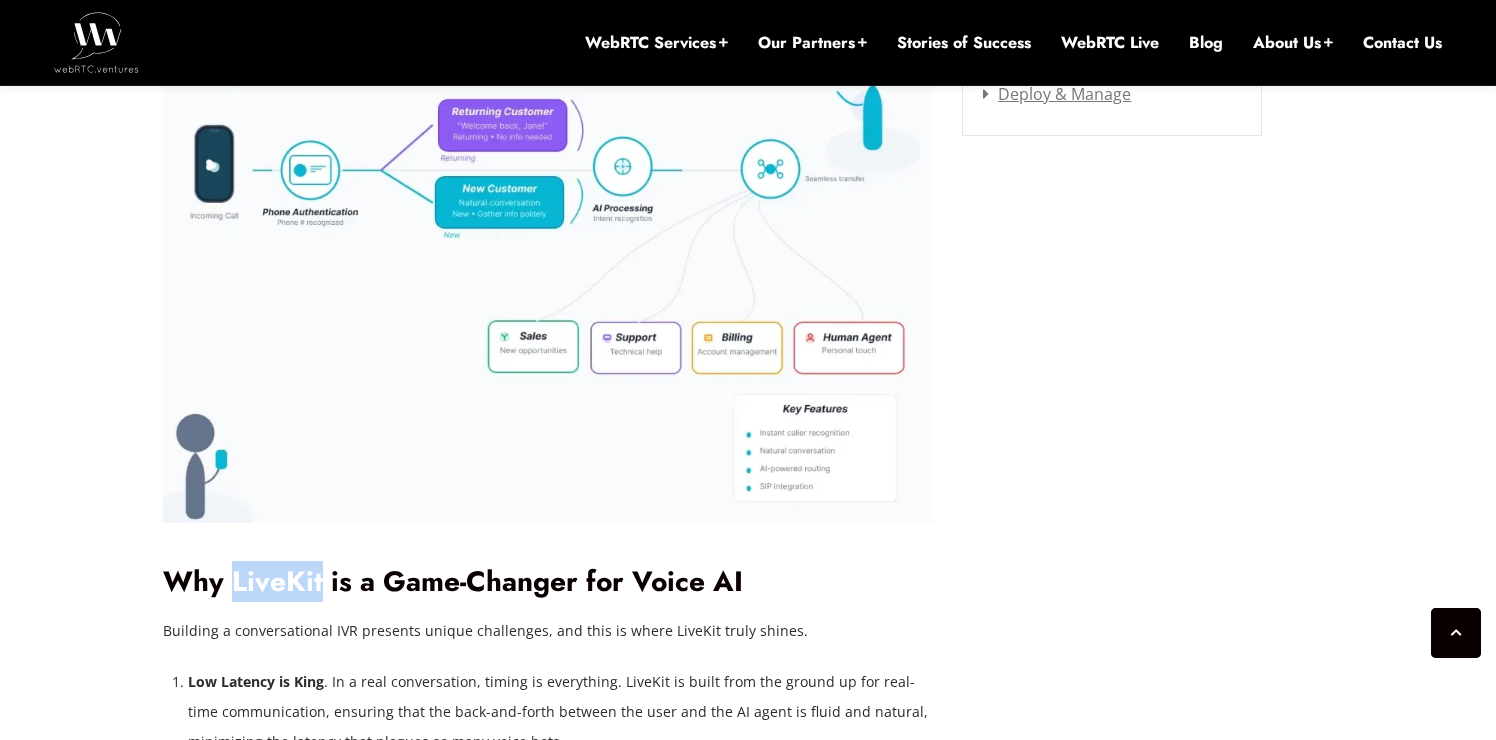 click on "Why LiveKit is a Game-Changer for Voice AI" at bounding box center [548, 582] 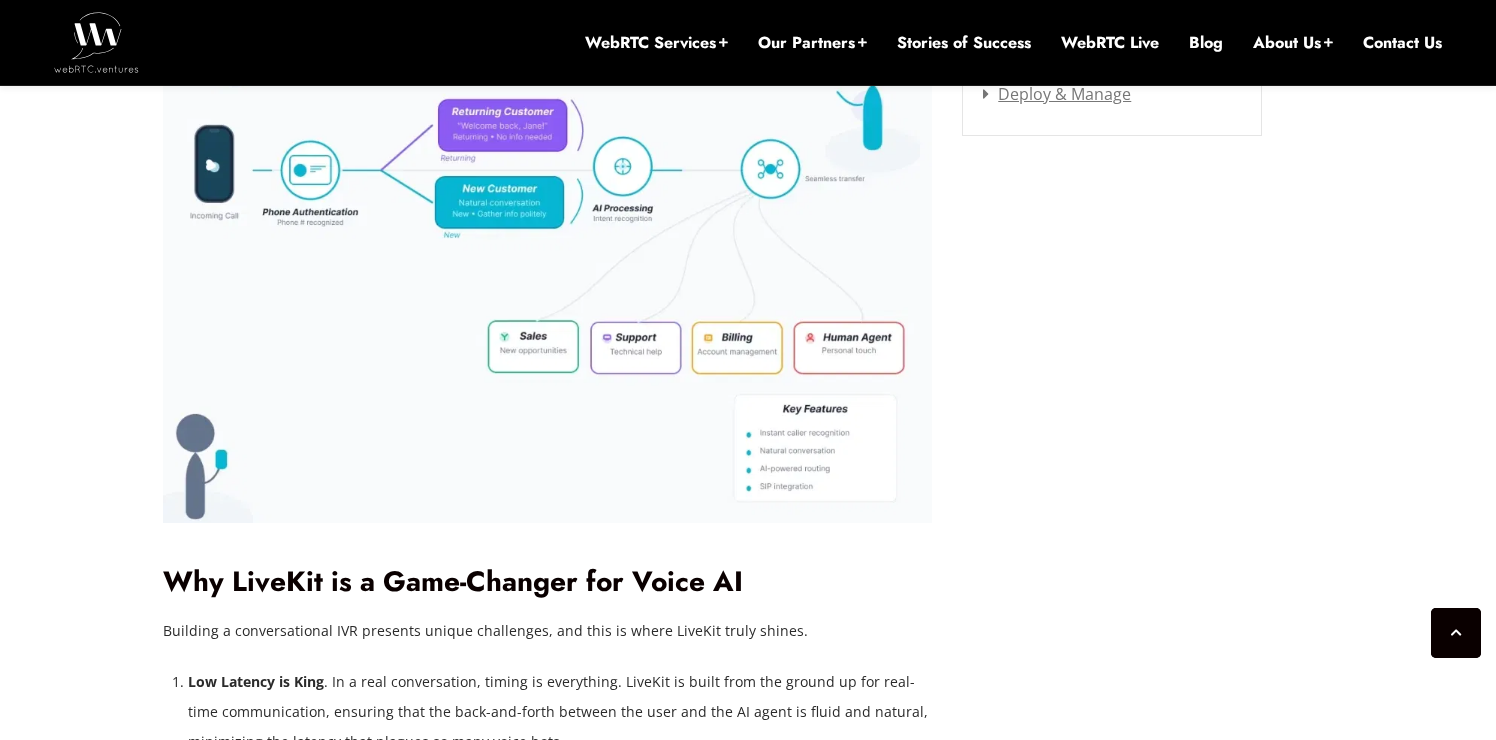 click on "Why LiveKit is a Game-Changer for Voice AI" at bounding box center [548, 582] 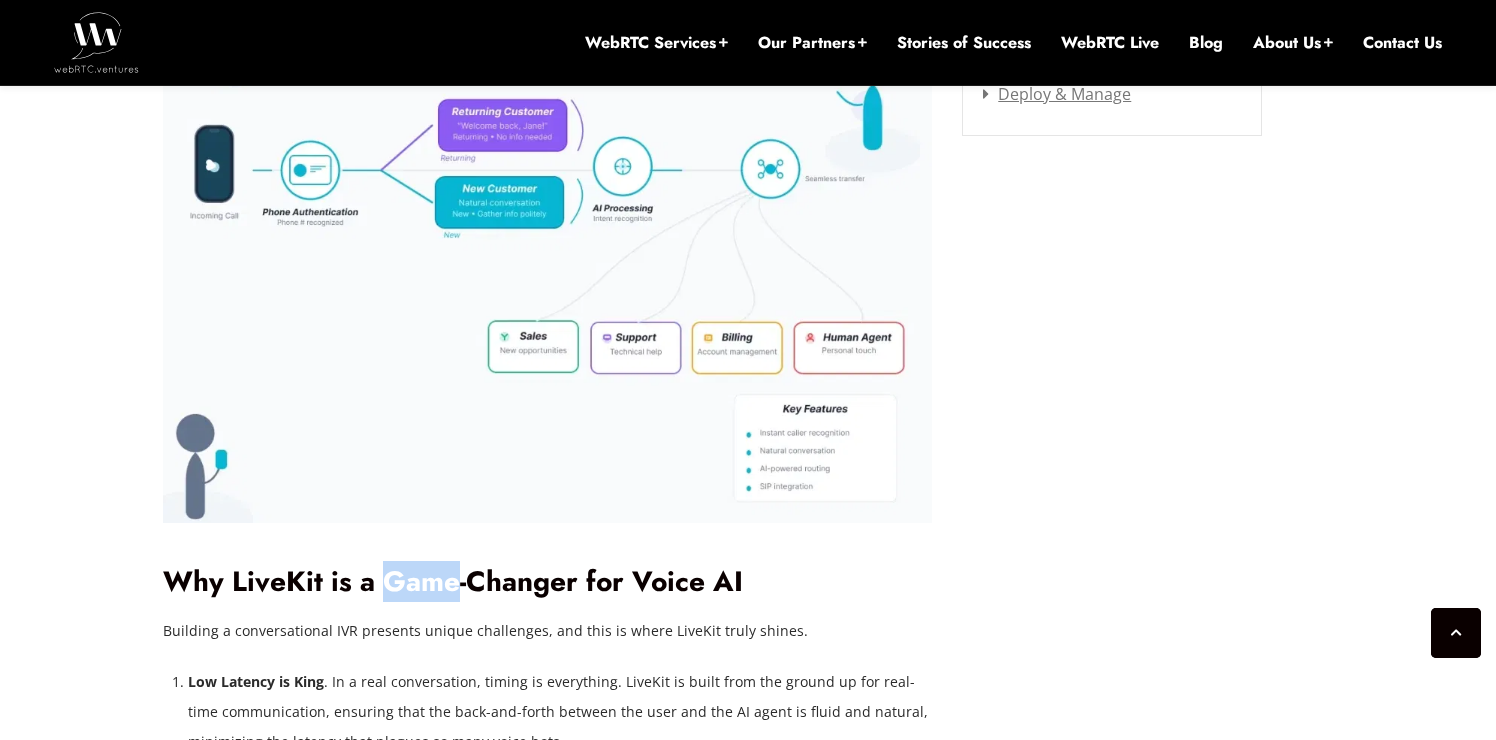 click on "Why LiveKit is a Game-Changer for Voice AI" at bounding box center [548, 582] 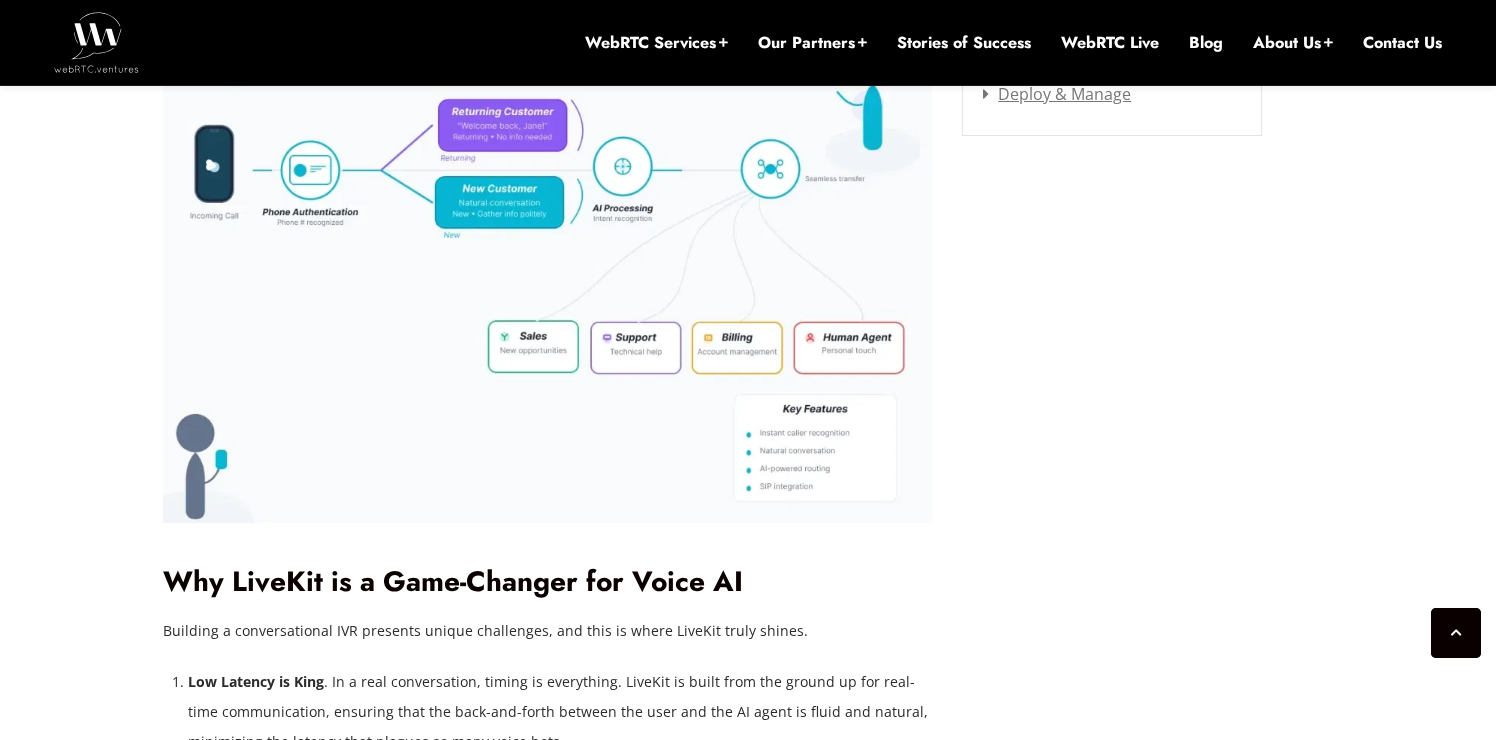 click on "Why LiveKit is a Game-Changer for Voice AI" at bounding box center (548, 582) 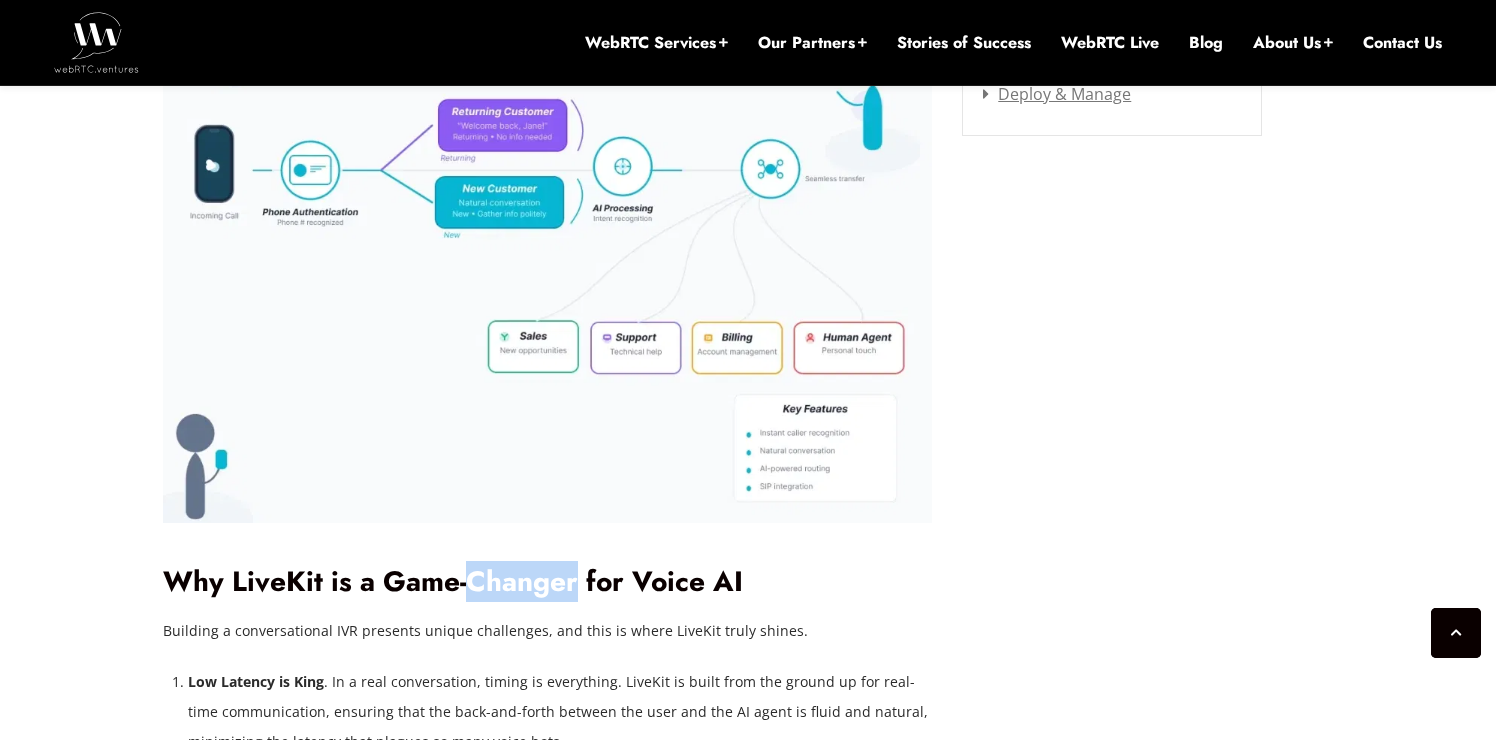 click on "Why LiveKit is a Game-Changer for Voice AI" at bounding box center (548, 582) 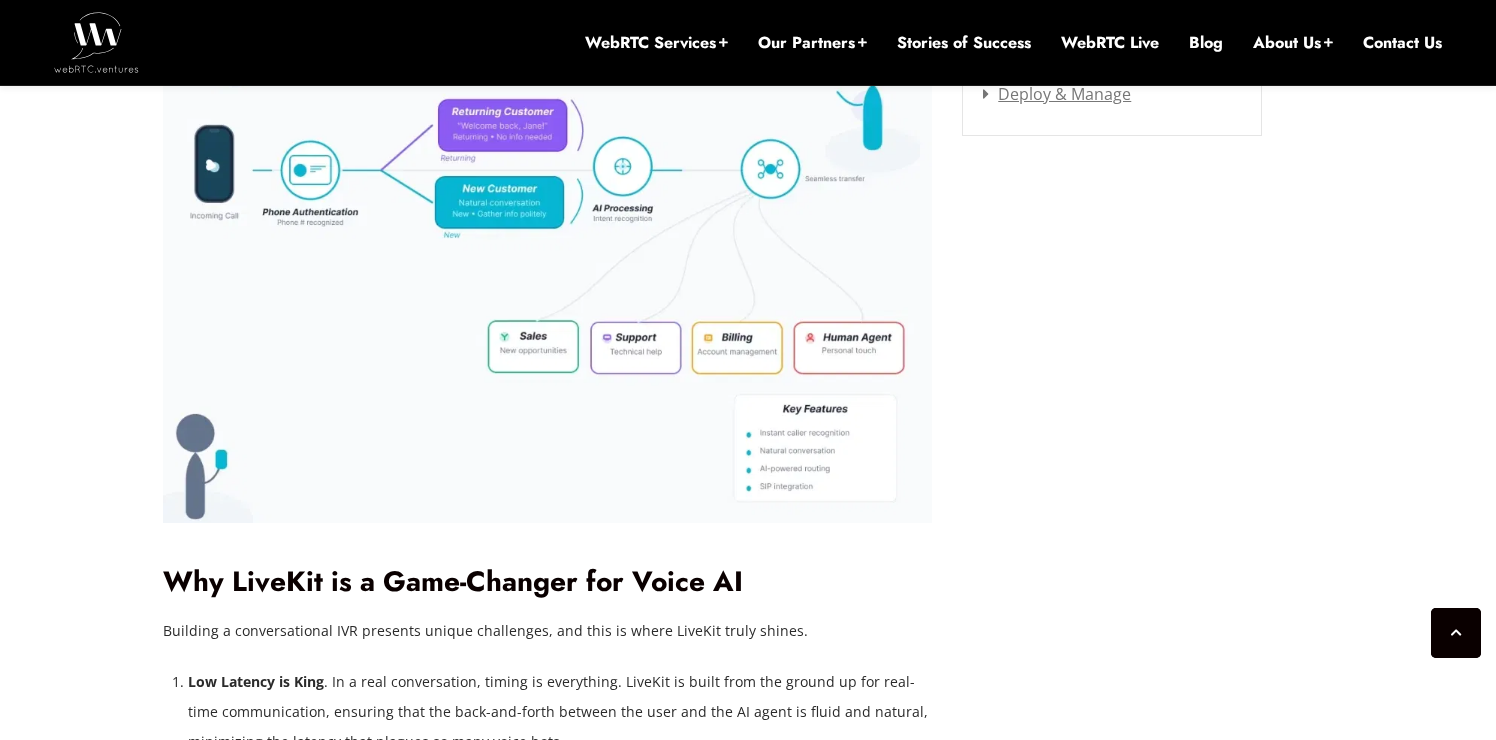 click on "Why LiveKit is a Game-Changer for Voice AI" at bounding box center [548, 582] 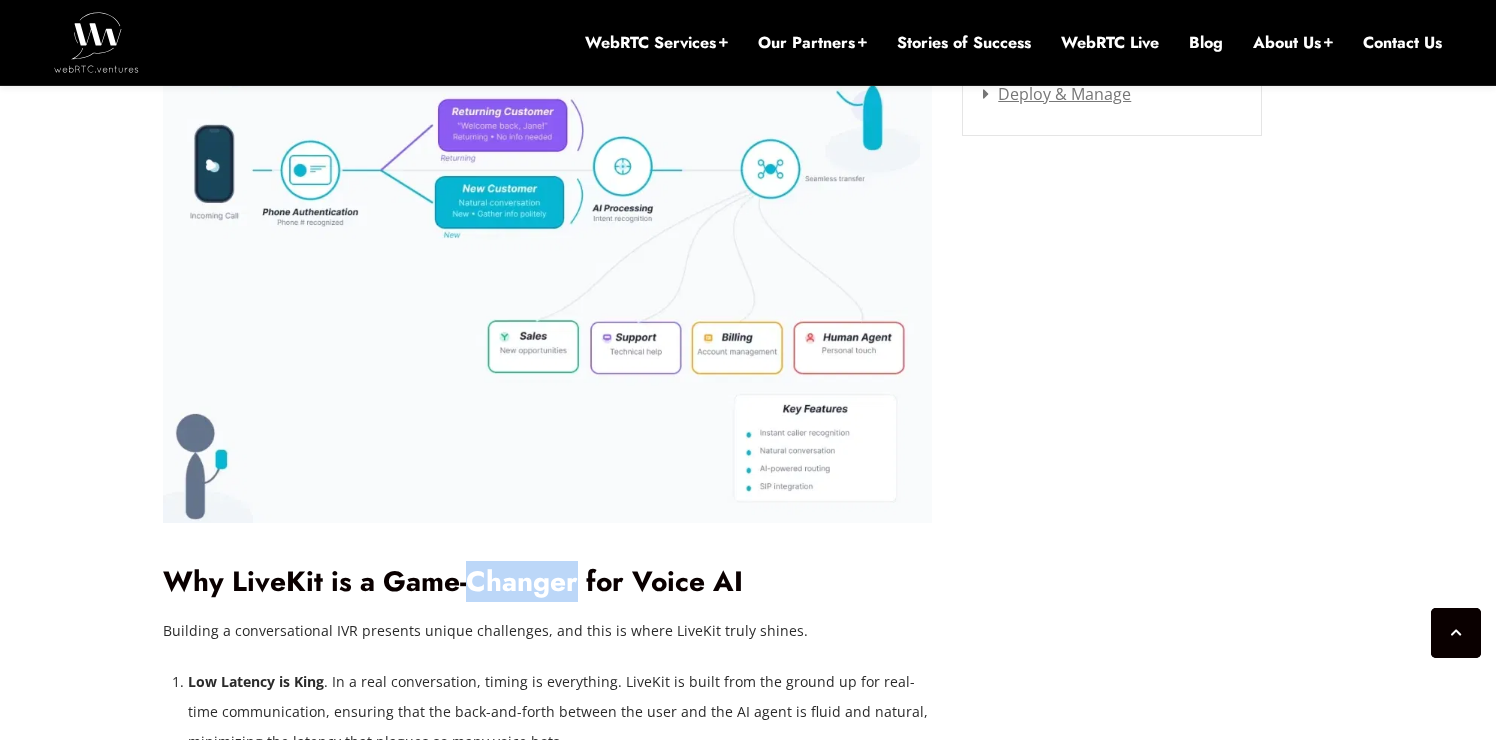 click on "Why LiveKit is a Game-Changer for Voice AI" at bounding box center [548, 582] 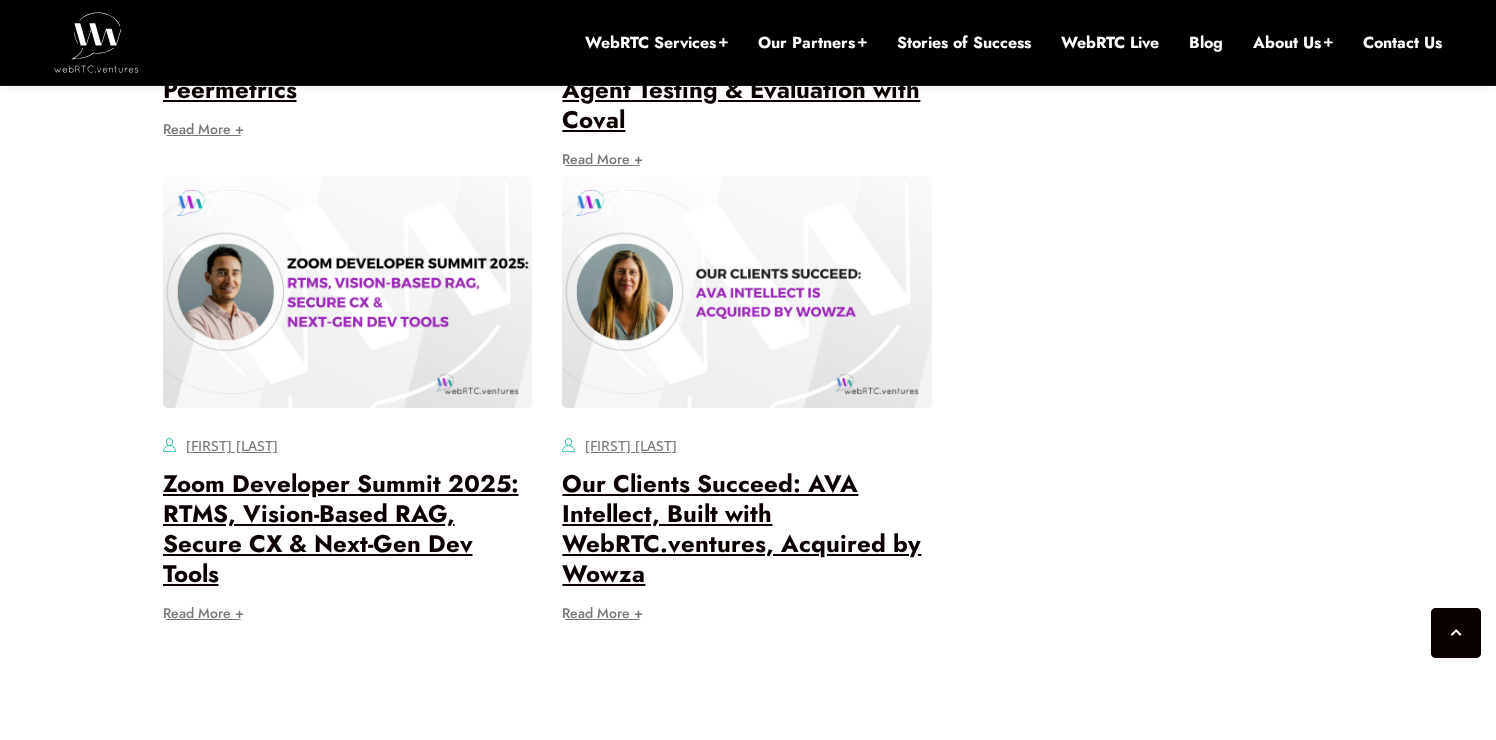 scroll, scrollTop: 5840, scrollLeft: 0, axis: vertical 